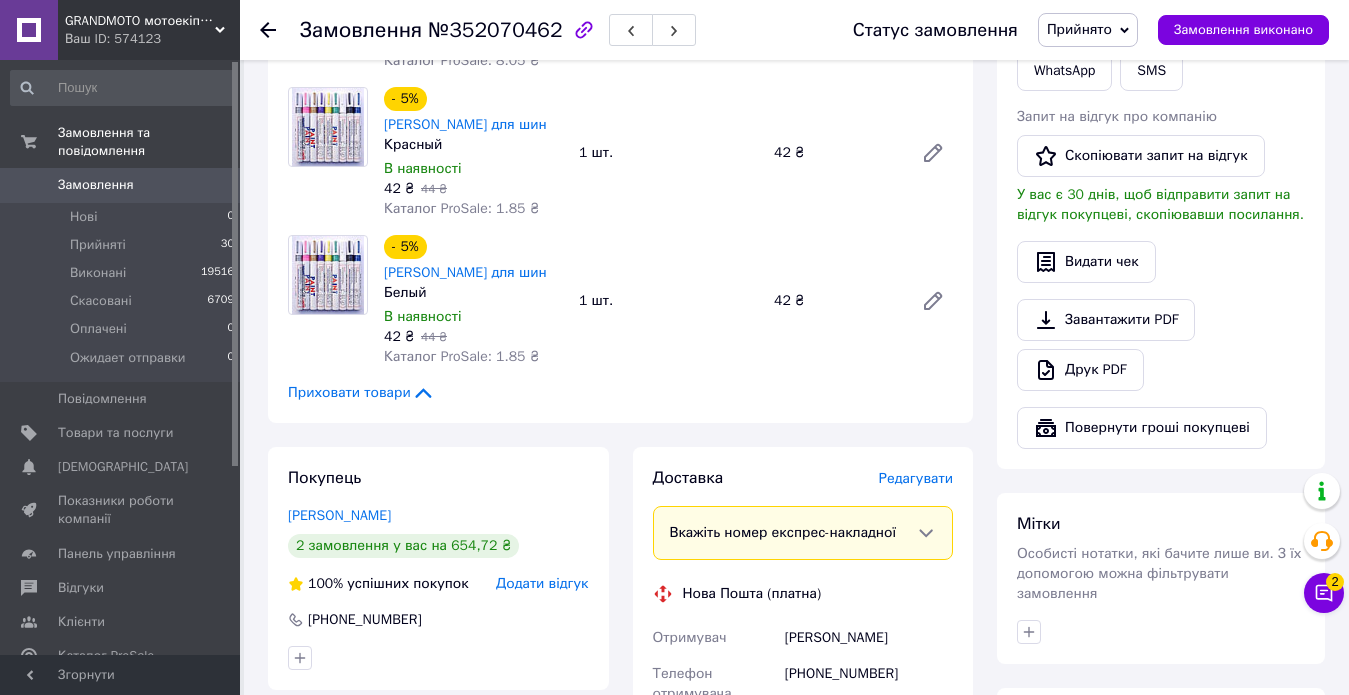 scroll, scrollTop: 700, scrollLeft: 0, axis: vertical 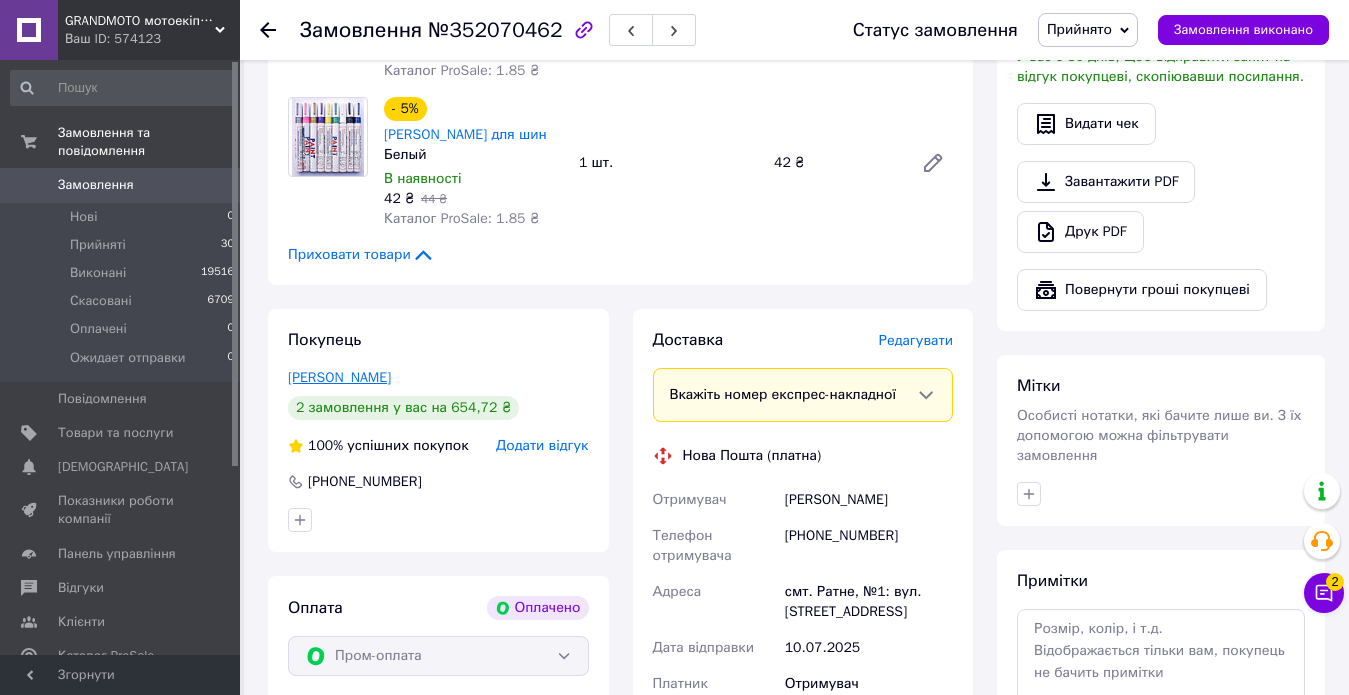 click on "Білітюк Юра" at bounding box center [339, 377] 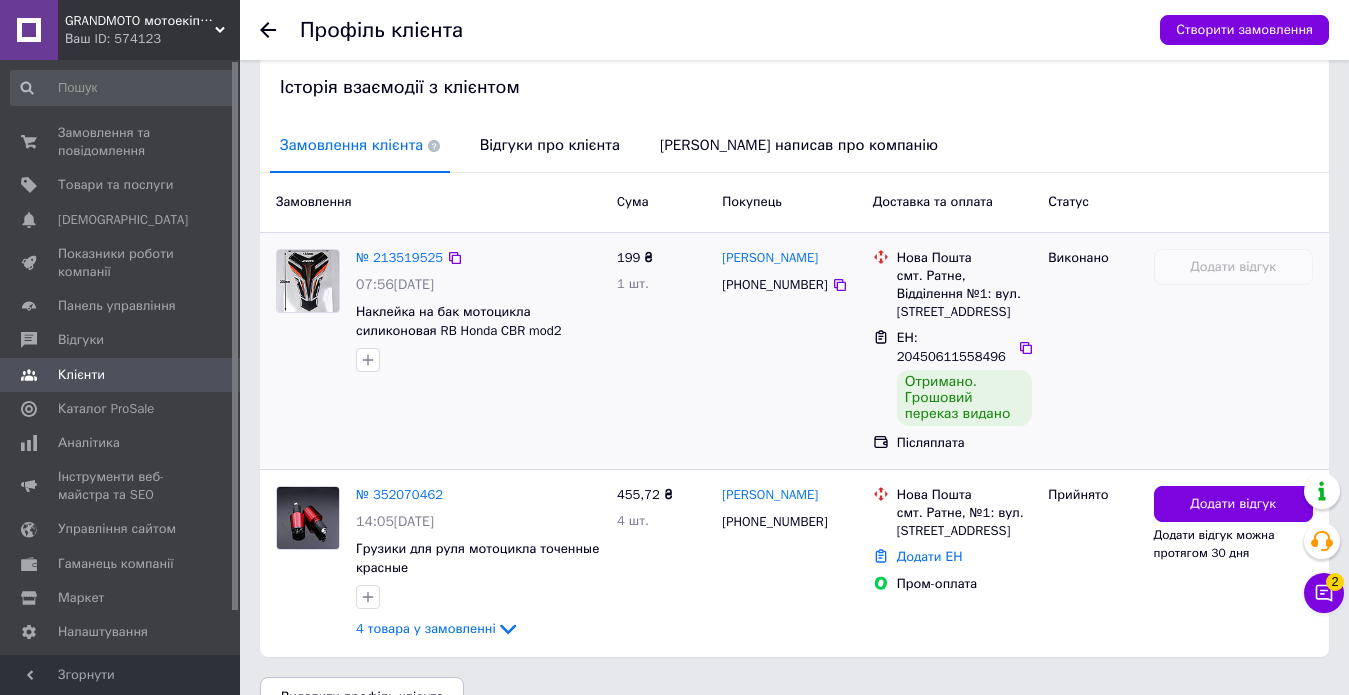 scroll, scrollTop: 442, scrollLeft: 0, axis: vertical 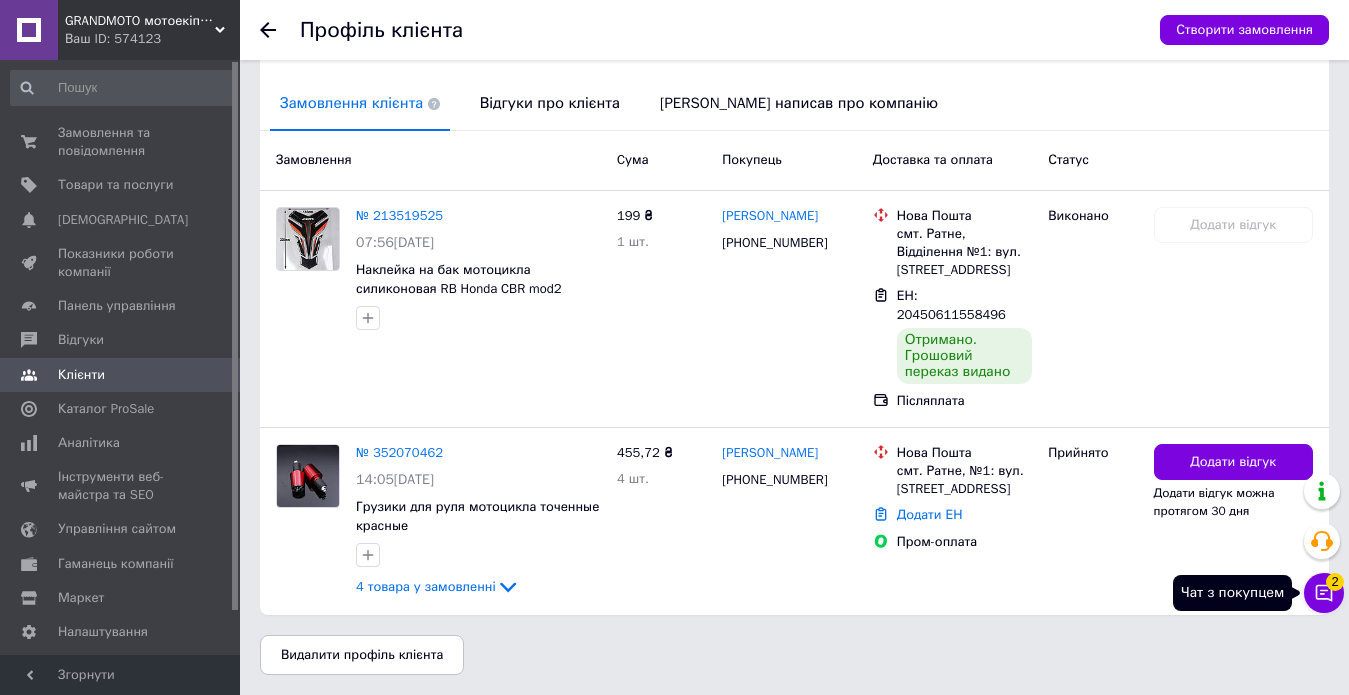 click on "Чат з покупцем 2" at bounding box center (1324, 593) 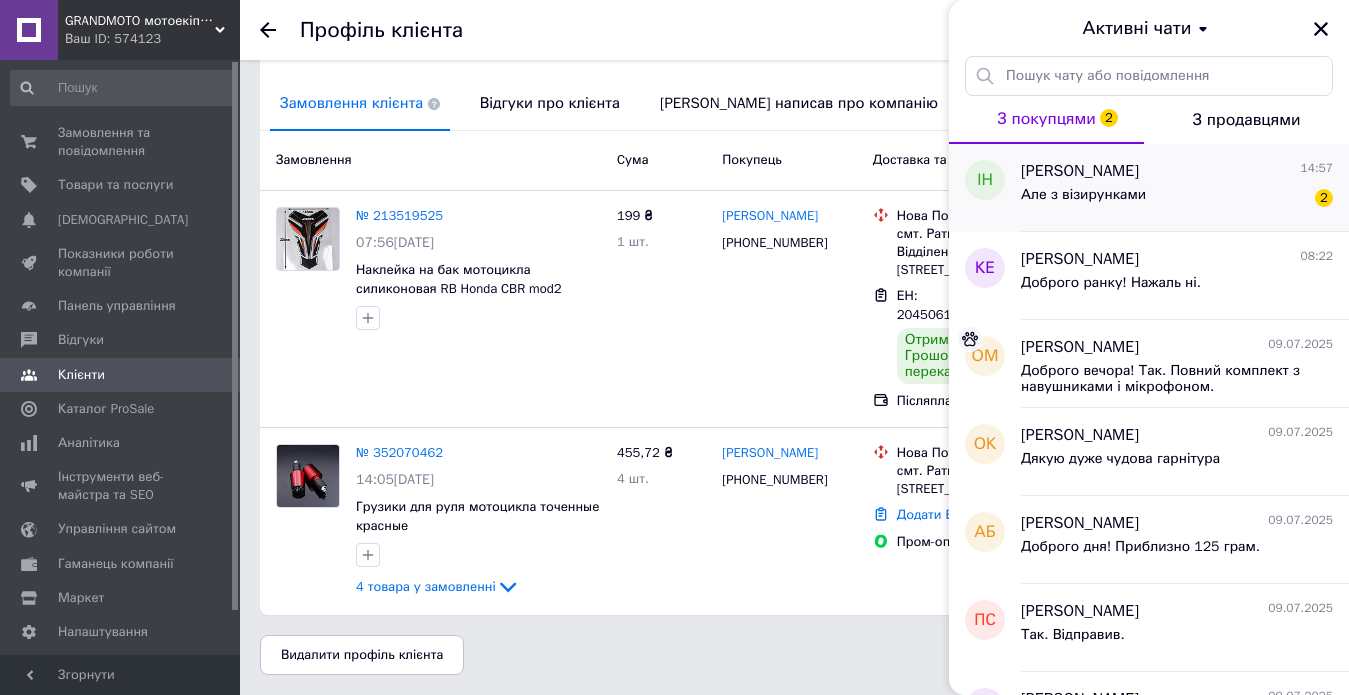 click on "Ірина Новіцька" at bounding box center (1080, 171) 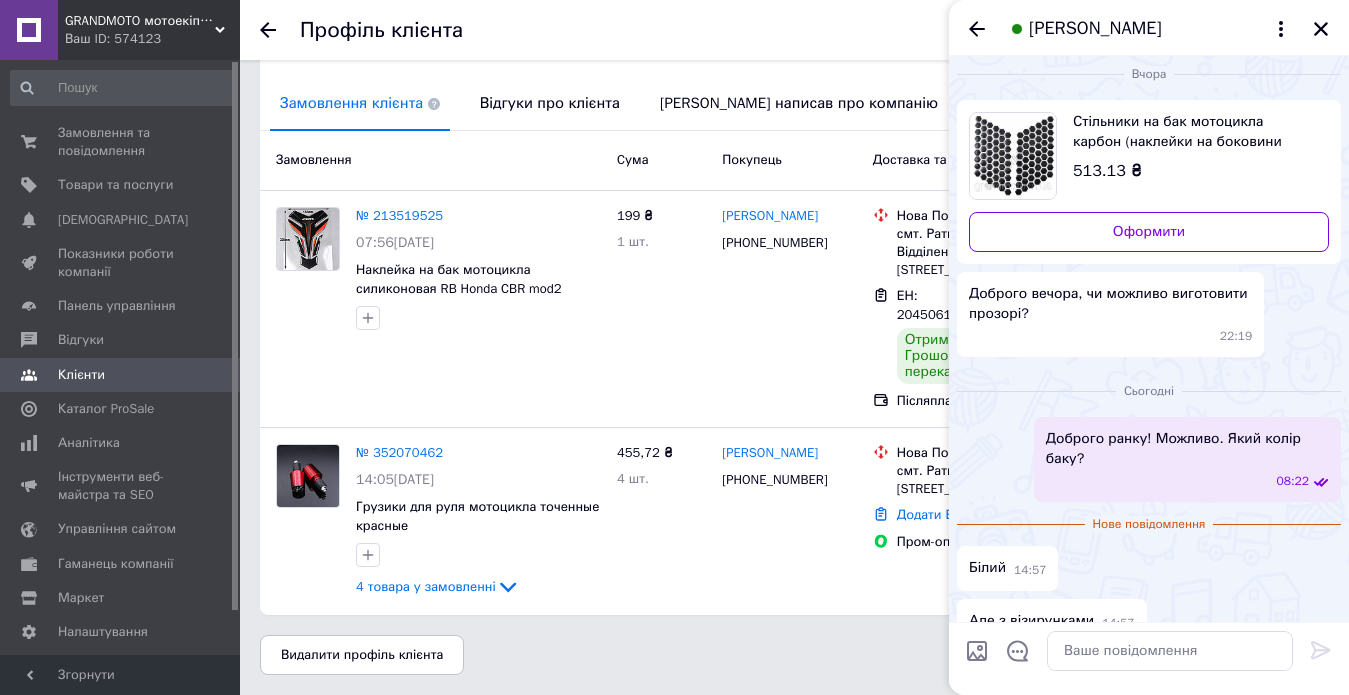 scroll, scrollTop: 0, scrollLeft: 0, axis: both 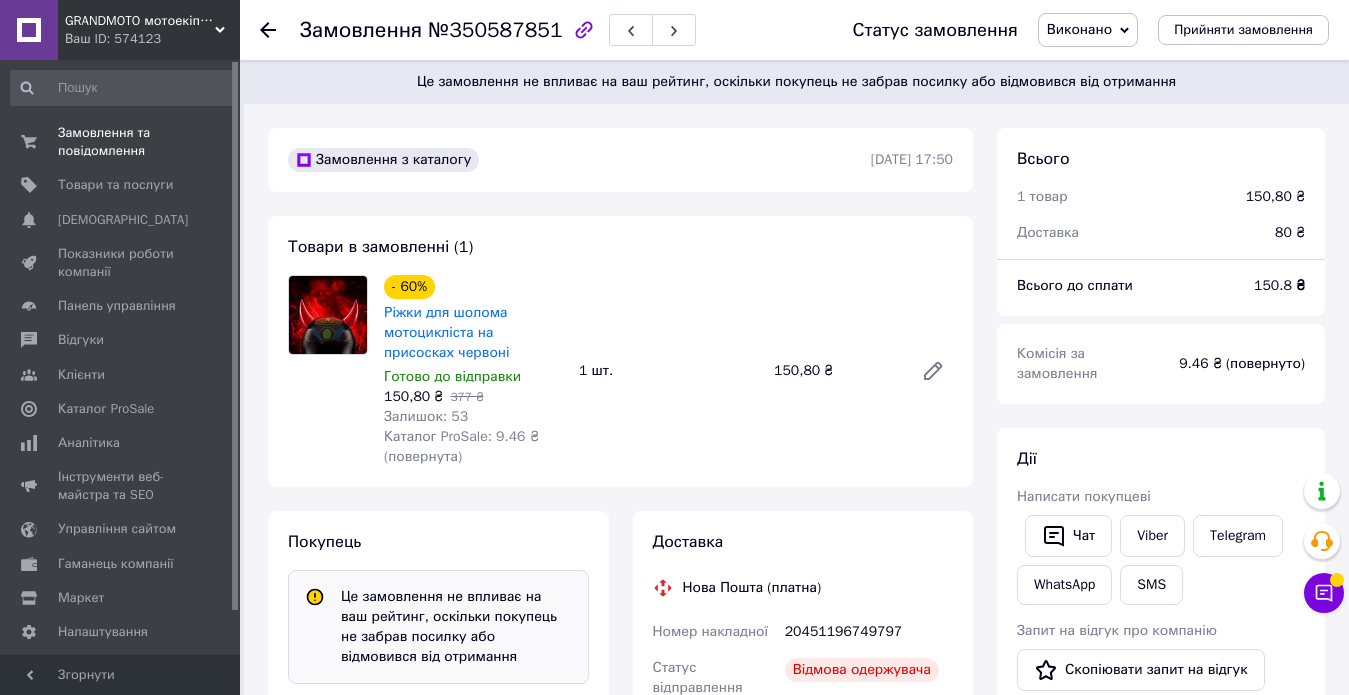 click 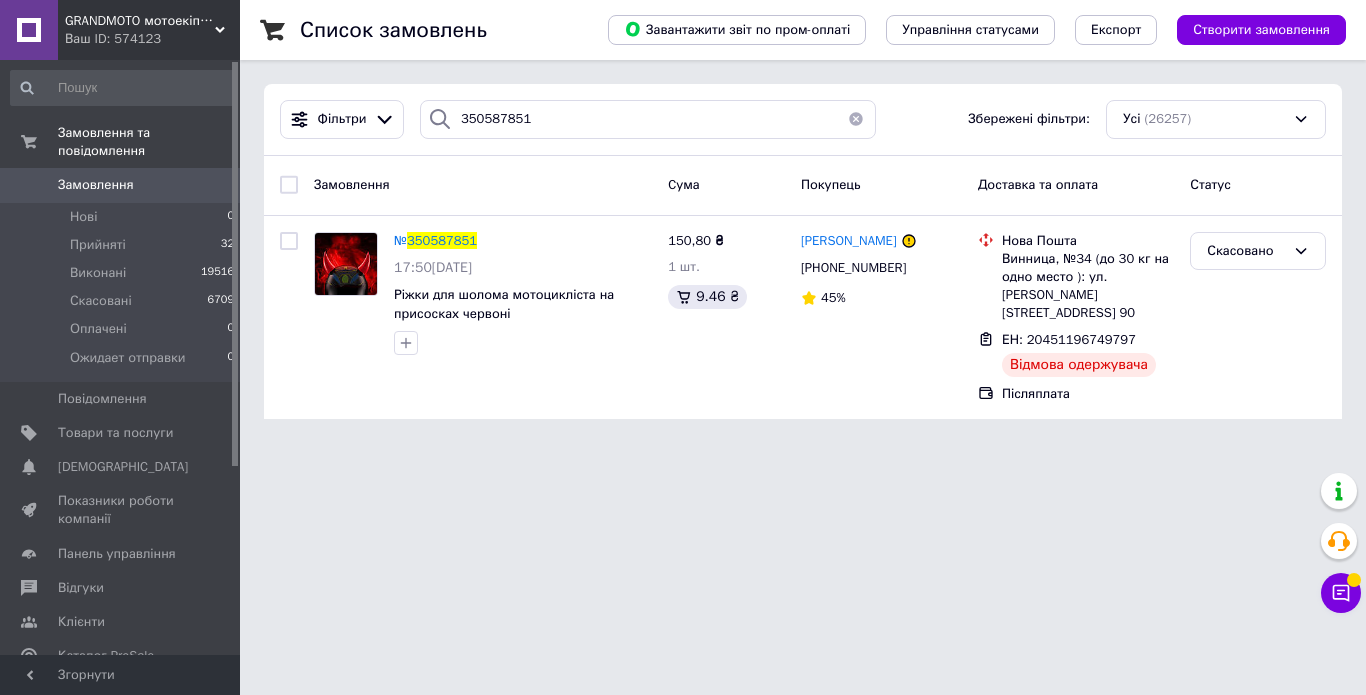 click on "Замовлення" at bounding box center (96, 185) 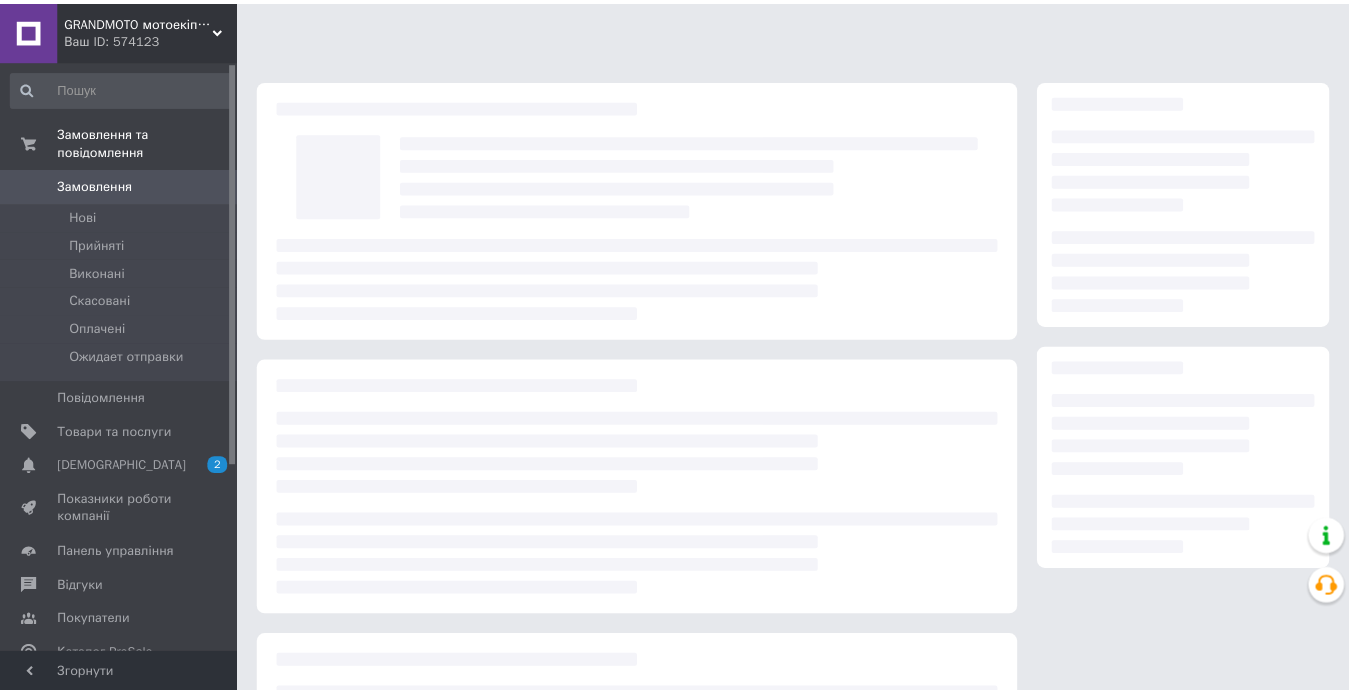 scroll, scrollTop: 0, scrollLeft: 0, axis: both 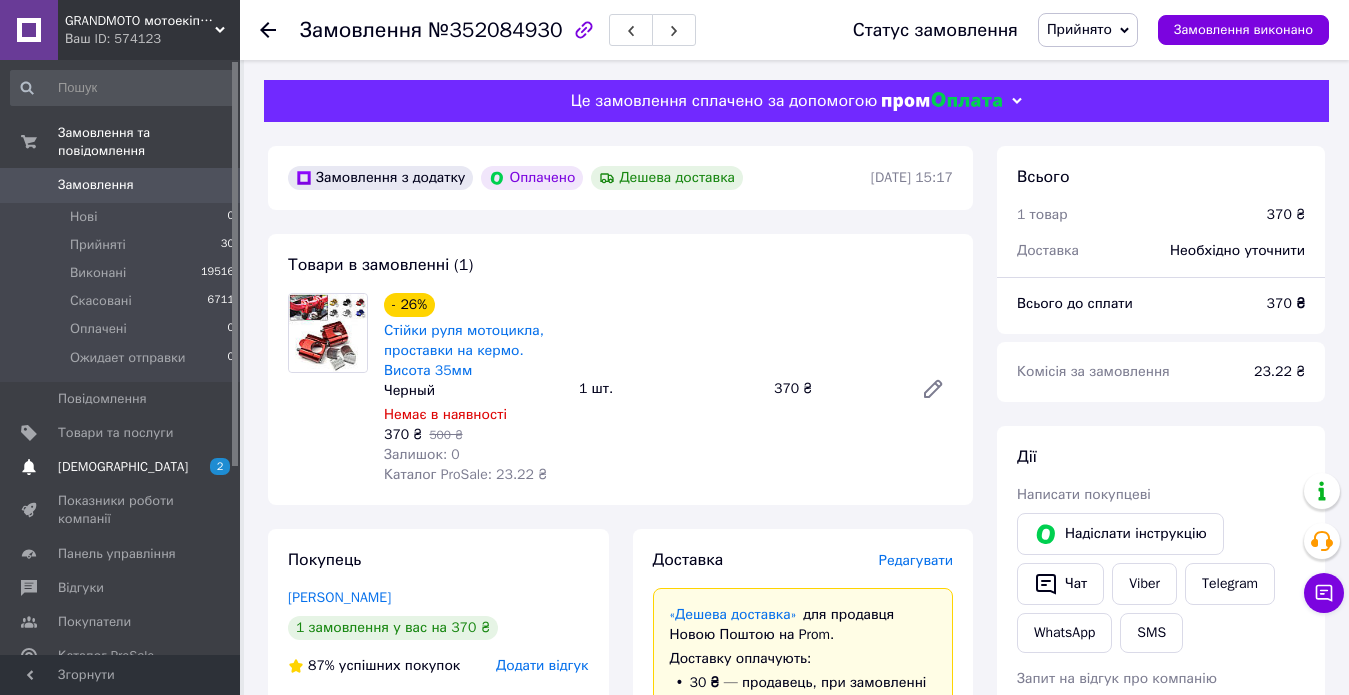 click on "[DEMOGRAPHIC_DATA]" at bounding box center (121, 467) 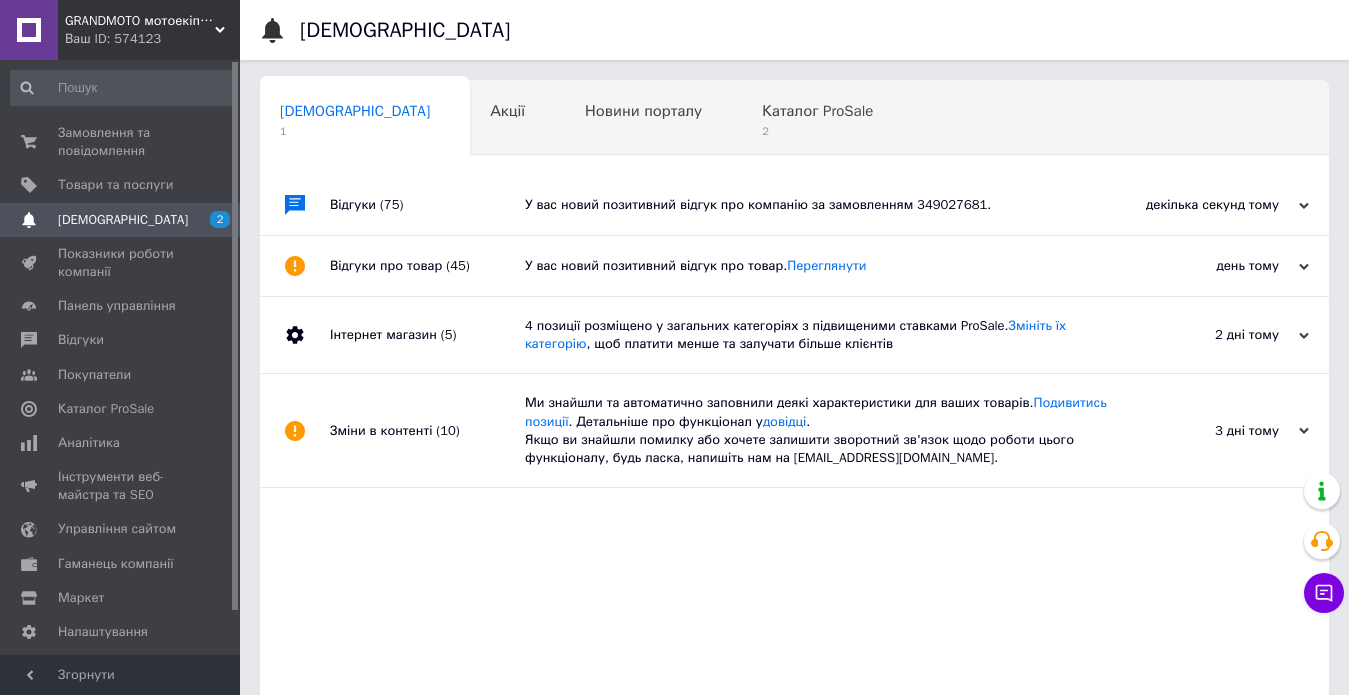 click on "У вас новий позитивний відгук про компанію за замовленням 349027681." at bounding box center [817, 205] 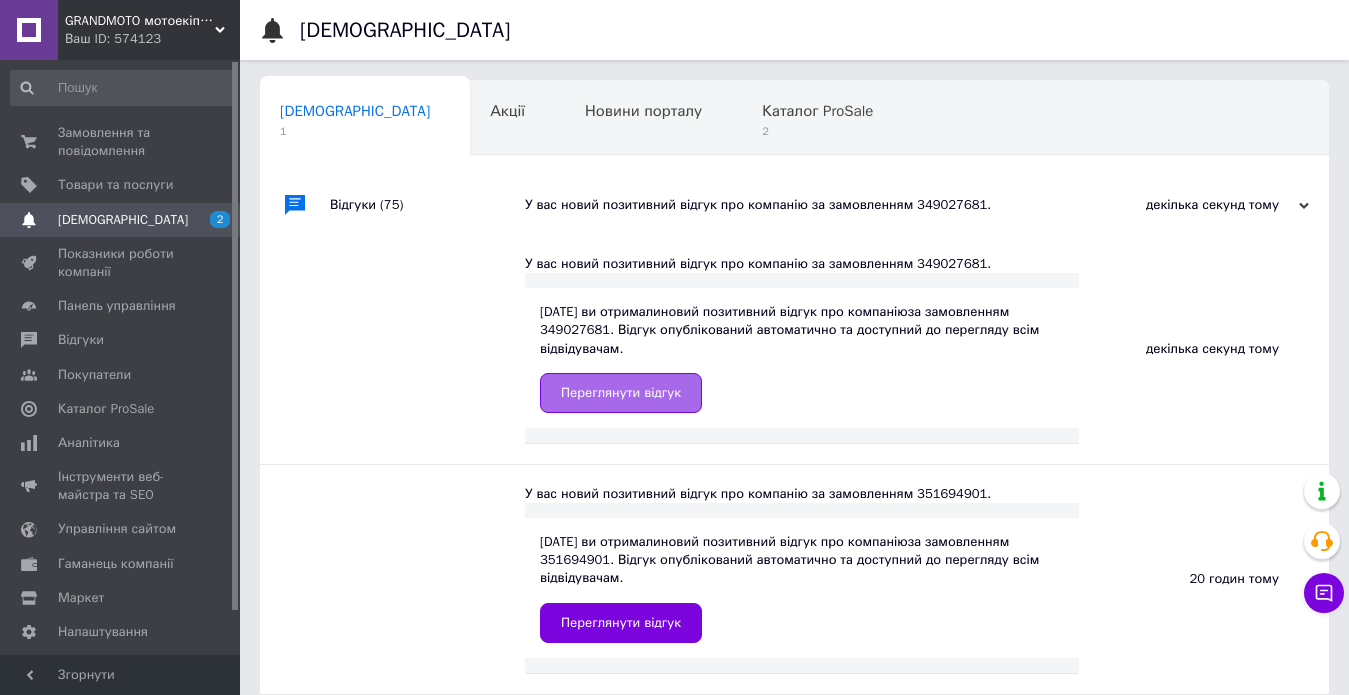 click on "Переглянути відгук" at bounding box center [621, 393] 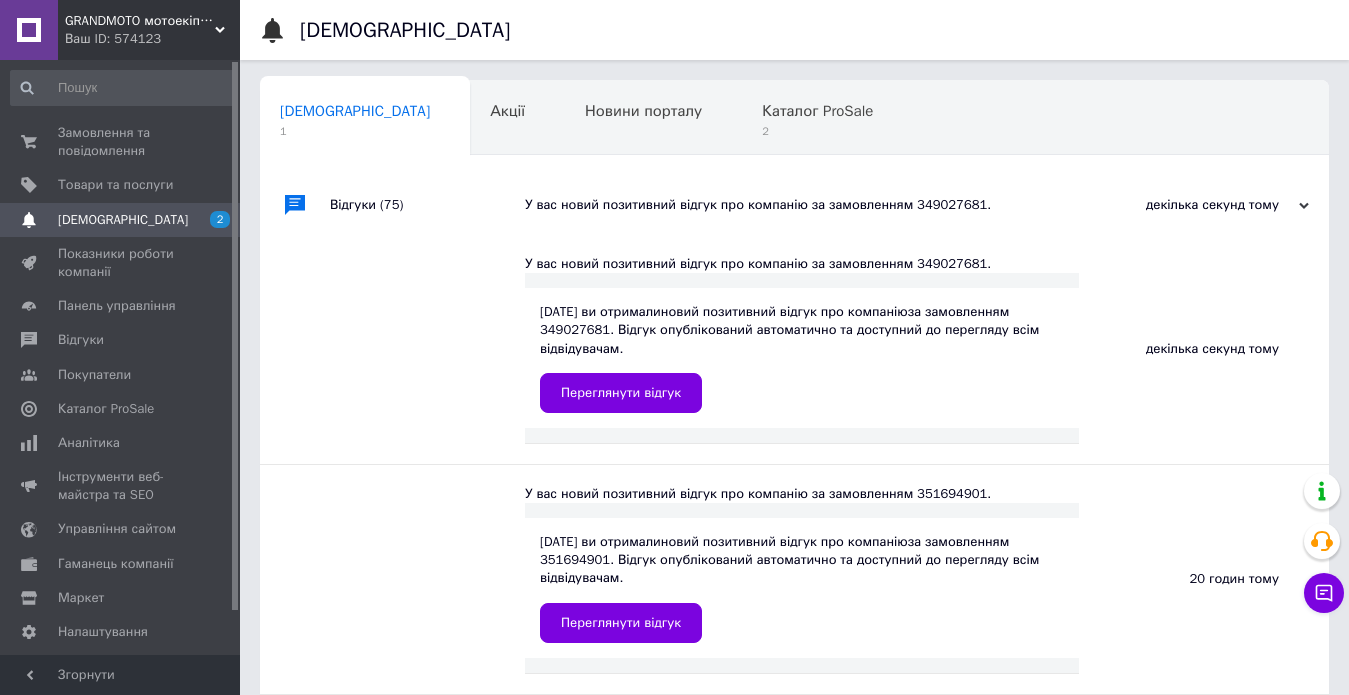 click on "У вас новий позитивний відгук про компанію за замовленням 349027681." at bounding box center [817, 205] 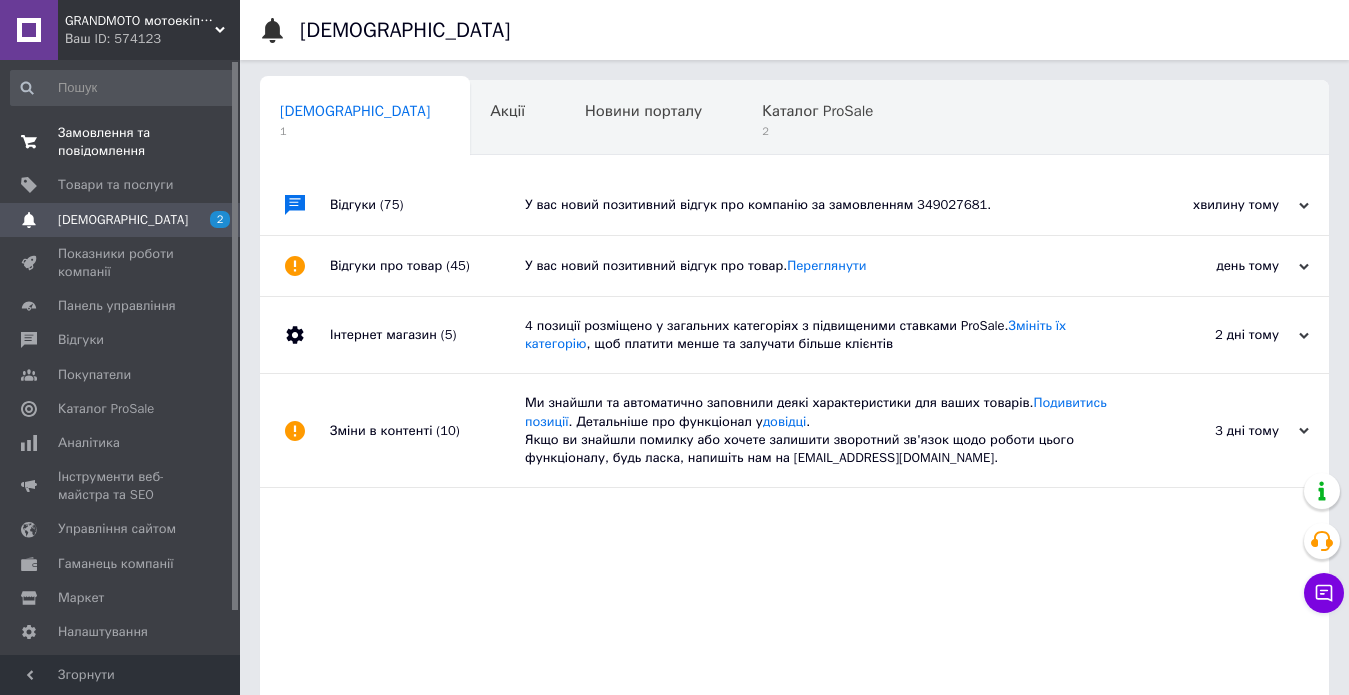 click on "Замовлення та повідомлення" at bounding box center [121, 142] 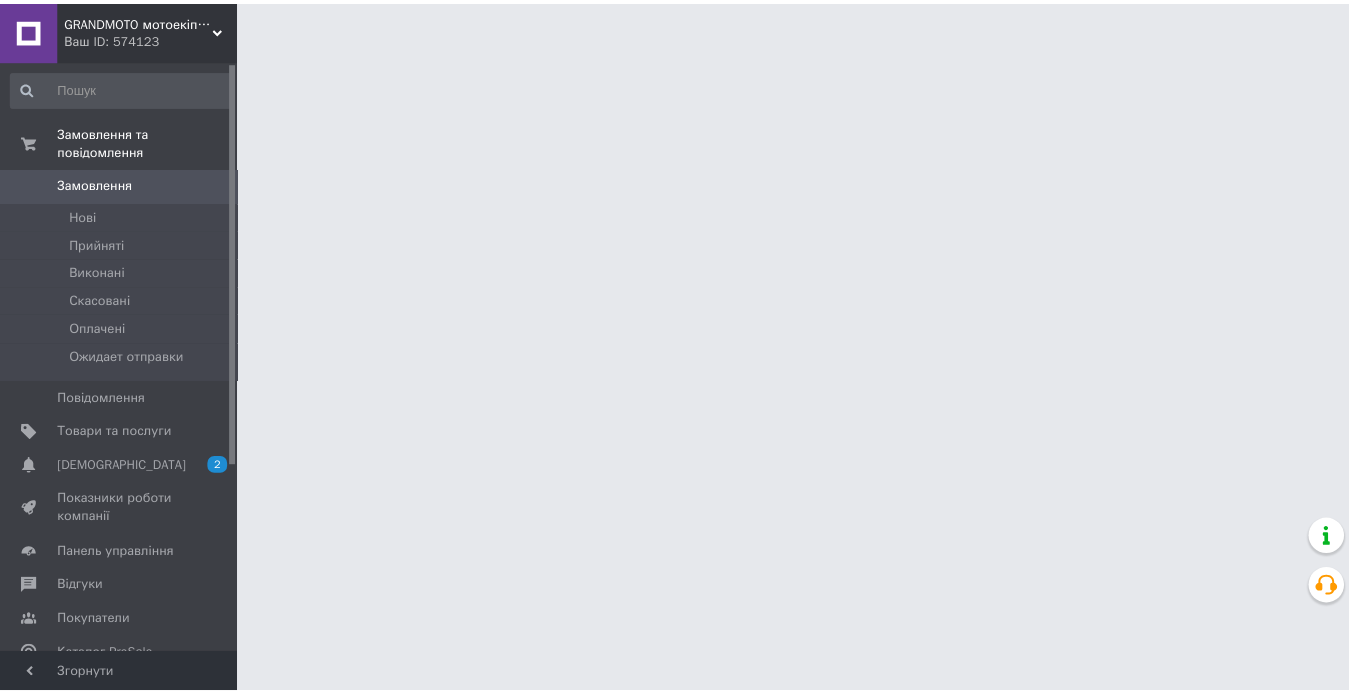scroll, scrollTop: 0, scrollLeft: 0, axis: both 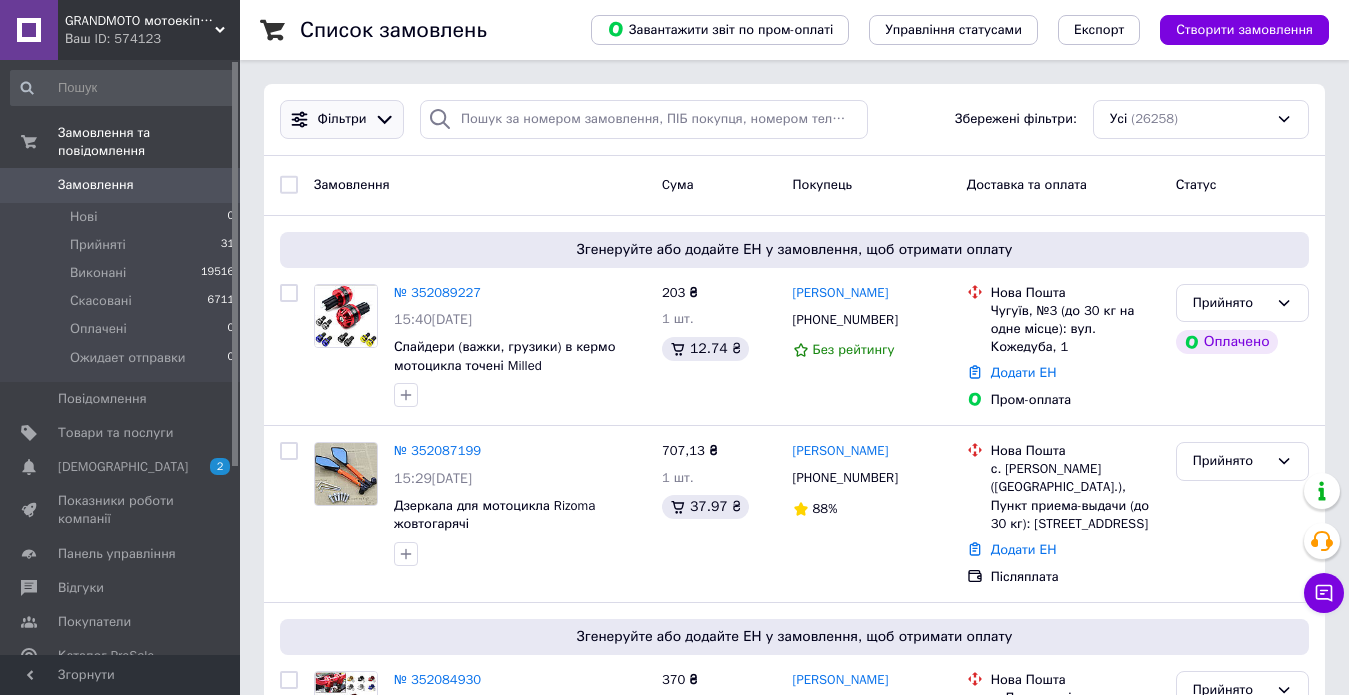 click 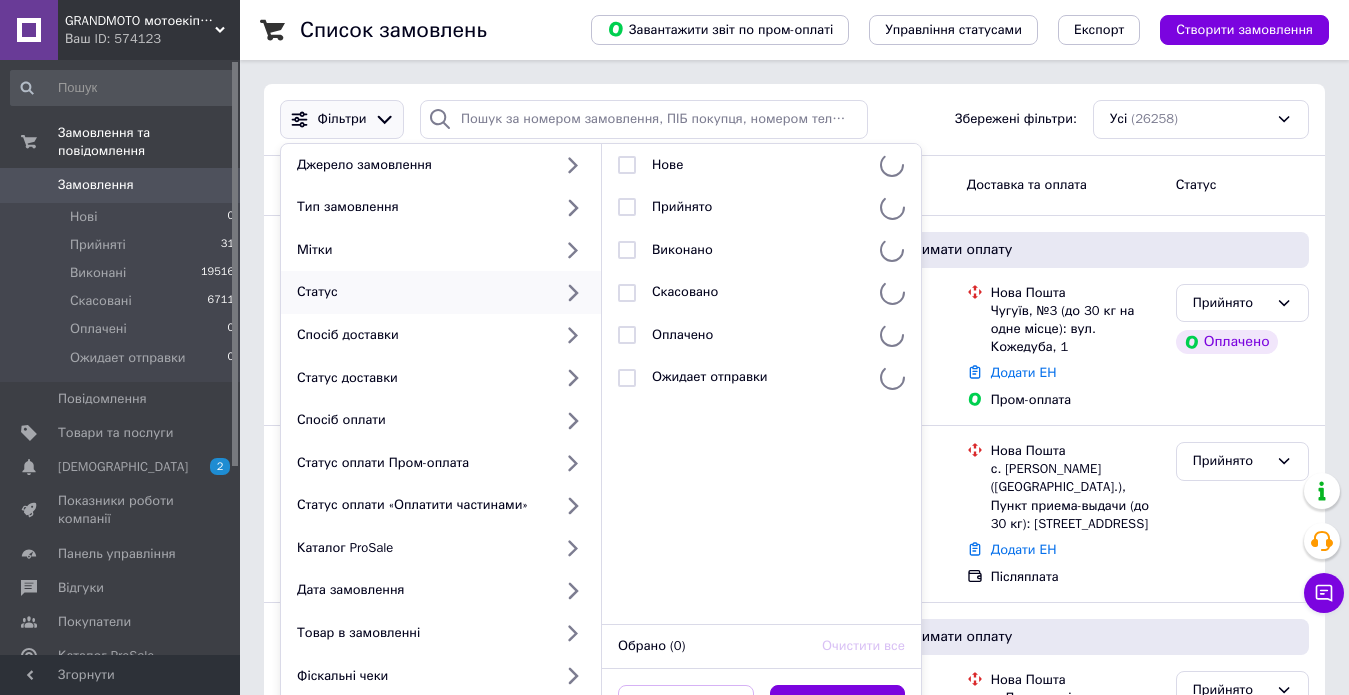 click on "Статус" at bounding box center (420, 292) 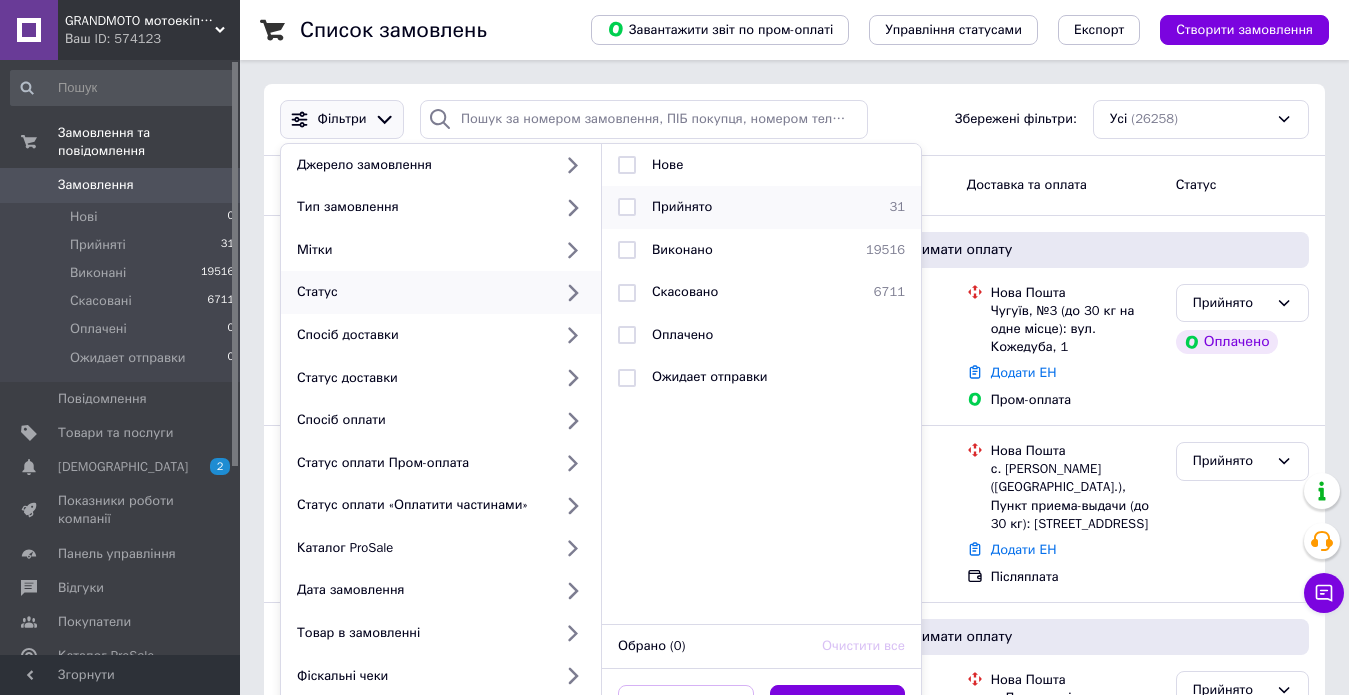 click on "Прийнято" at bounding box center [682, 206] 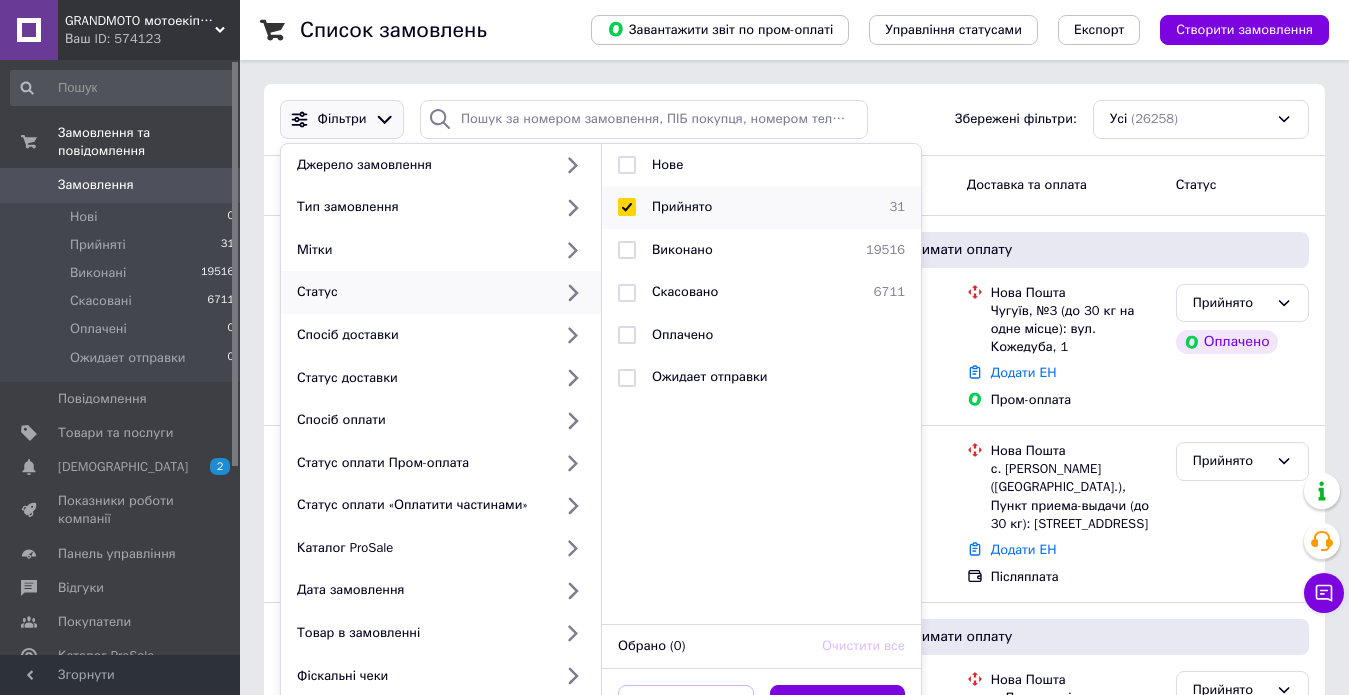 checkbox on "true" 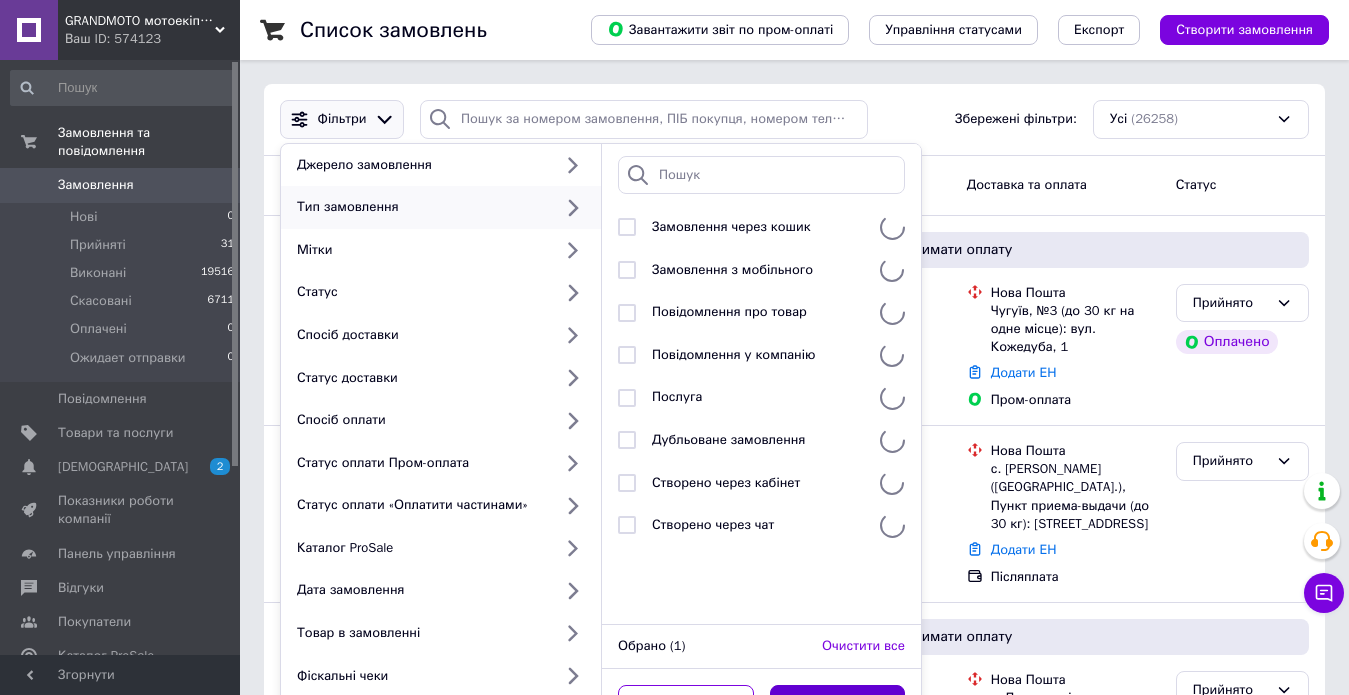 scroll, scrollTop: 300, scrollLeft: 0, axis: vertical 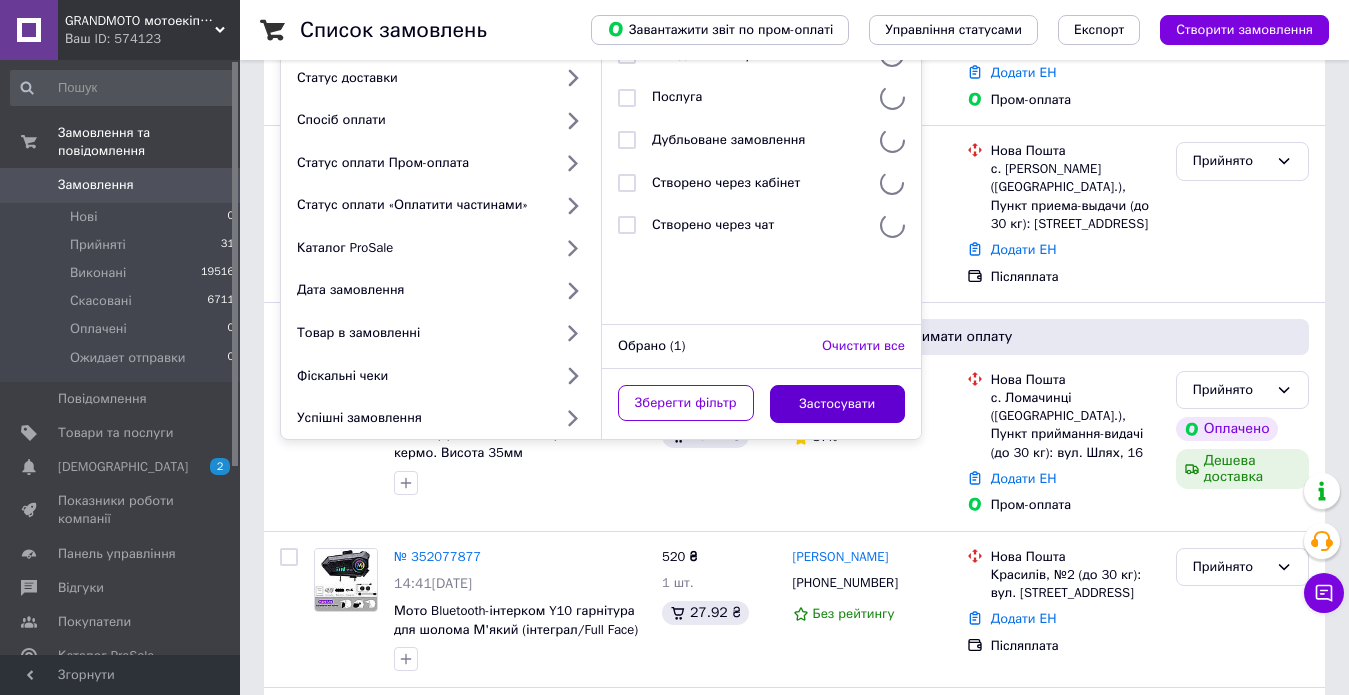 click on "Застосувати" at bounding box center [838, 404] 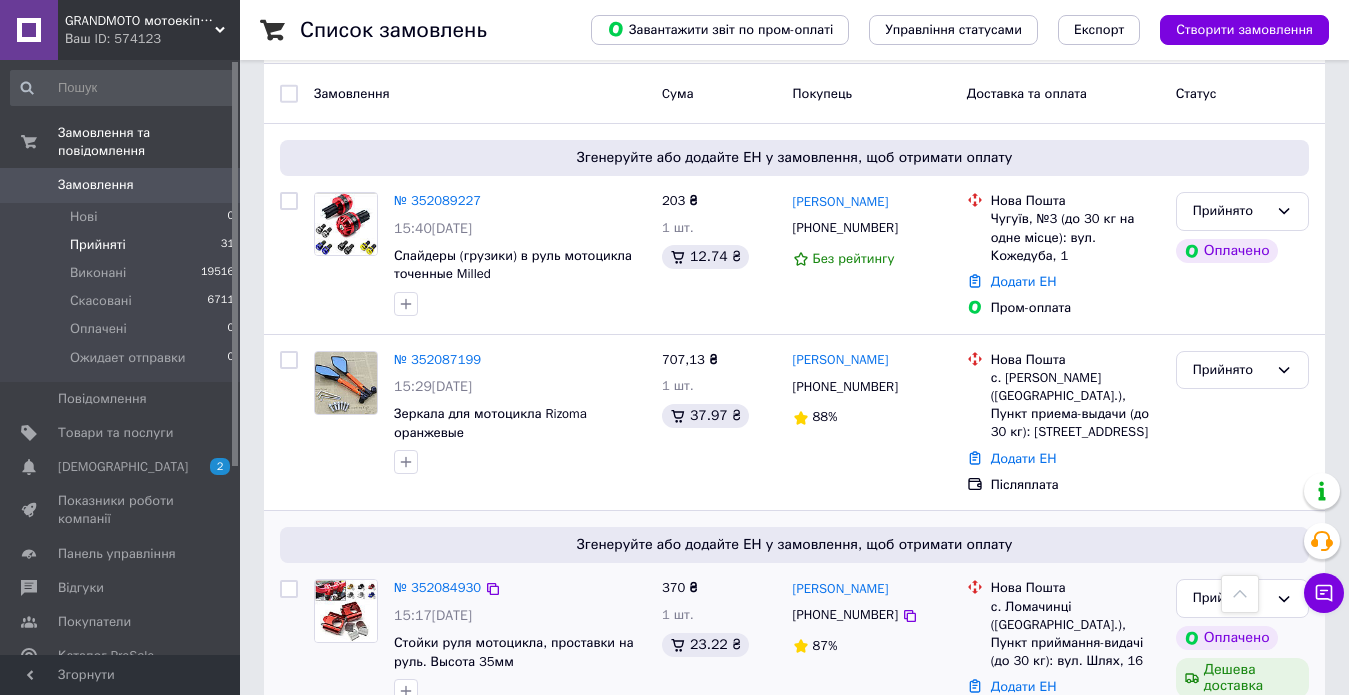 scroll, scrollTop: 0, scrollLeft: 0, axis: both 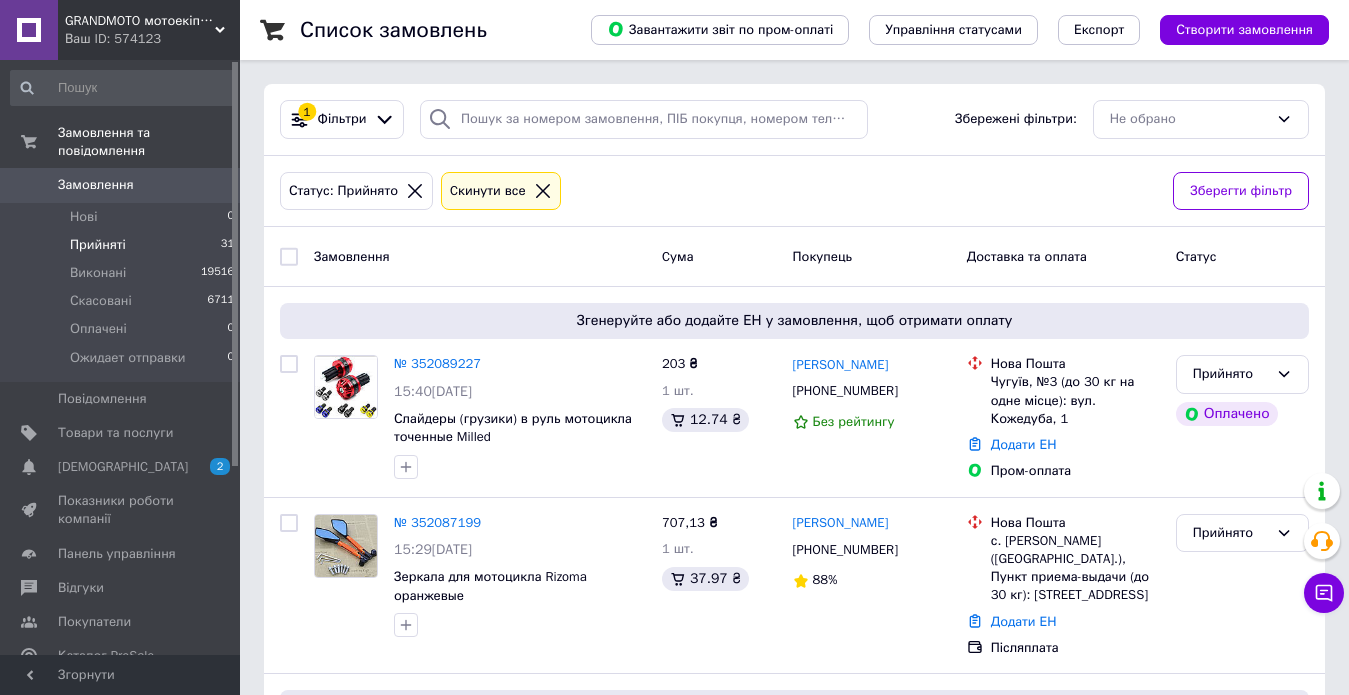 click at bounding box center [289, 257] 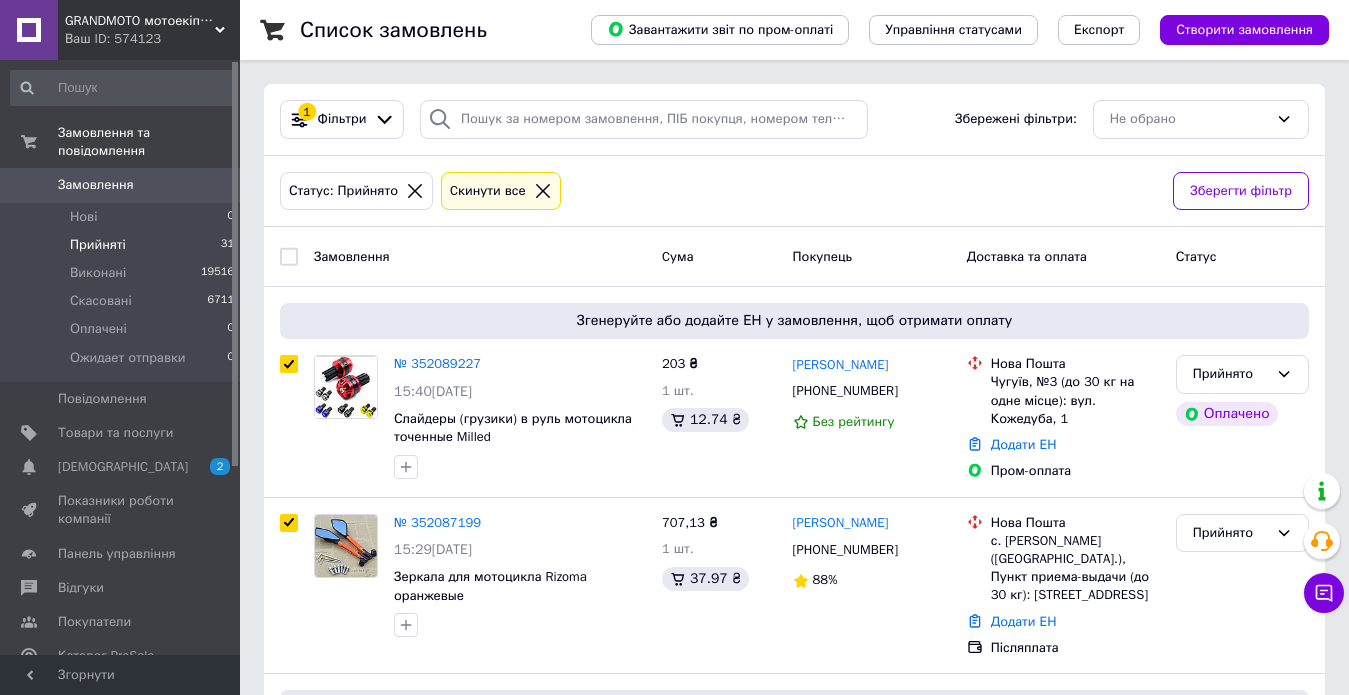 checkbox on "true" 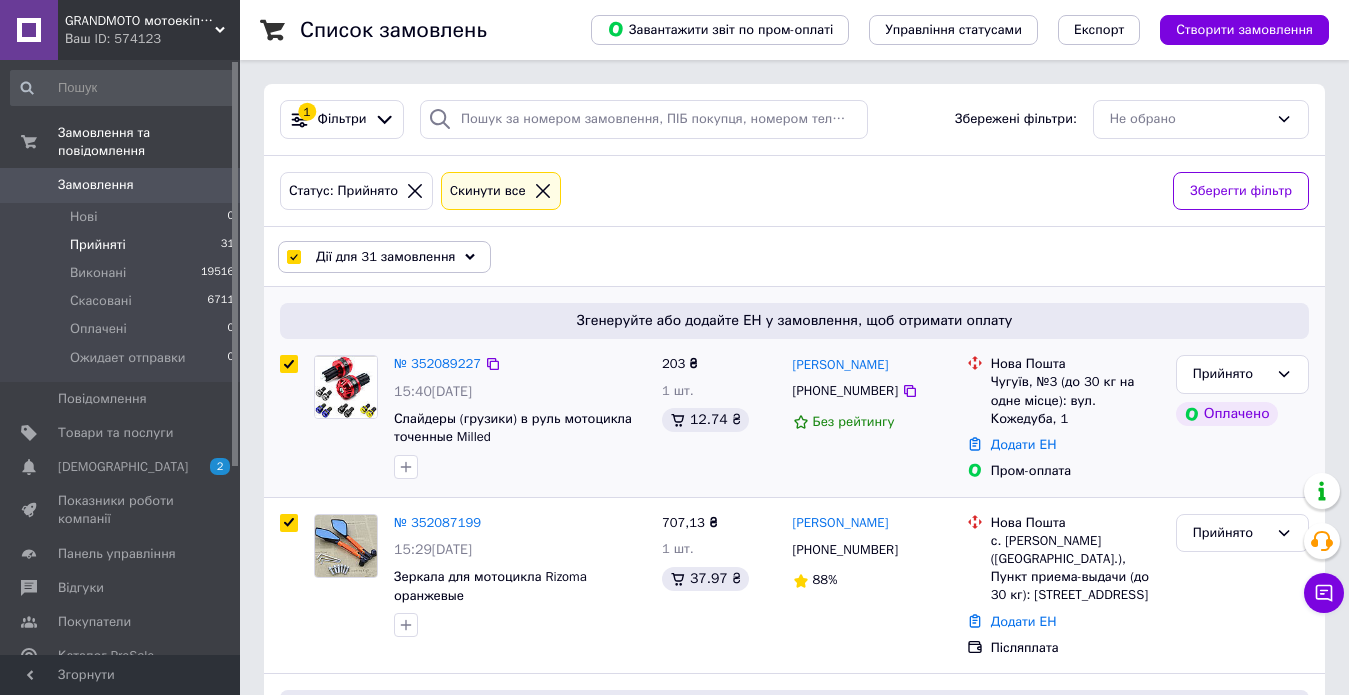 click at bounding box center (289, 364) 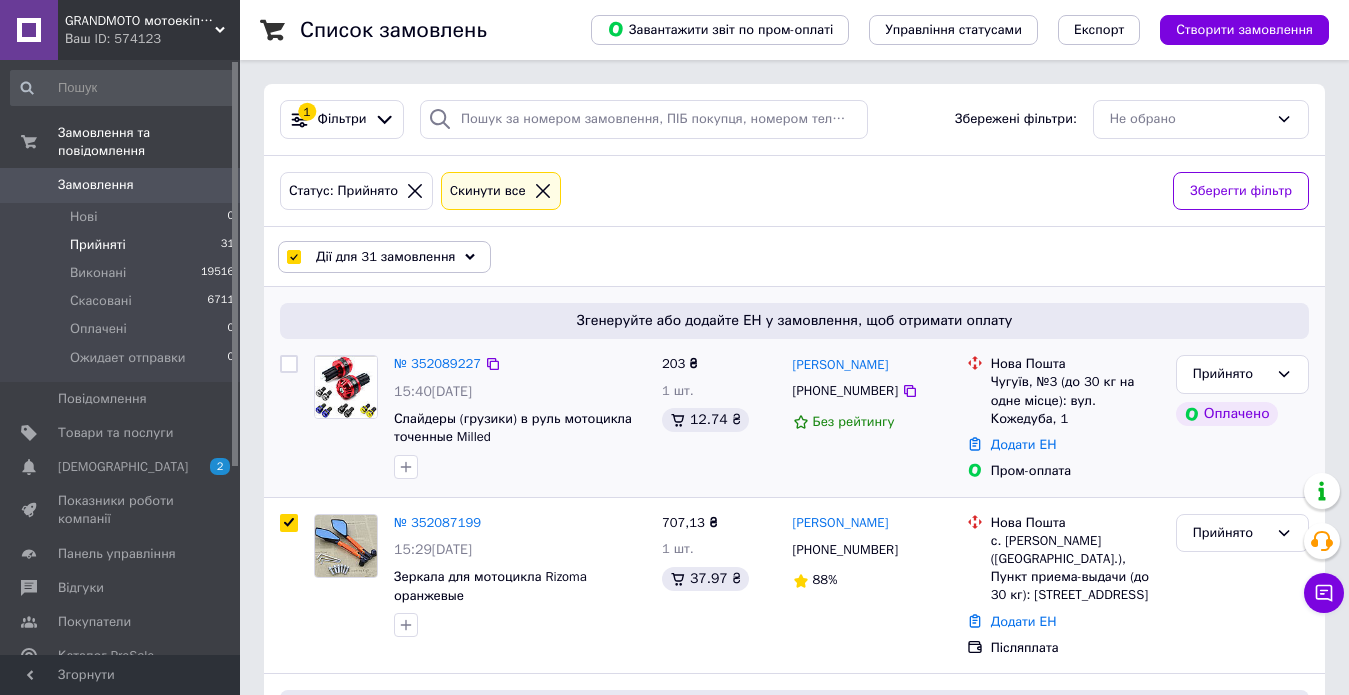 checkbox on "false" 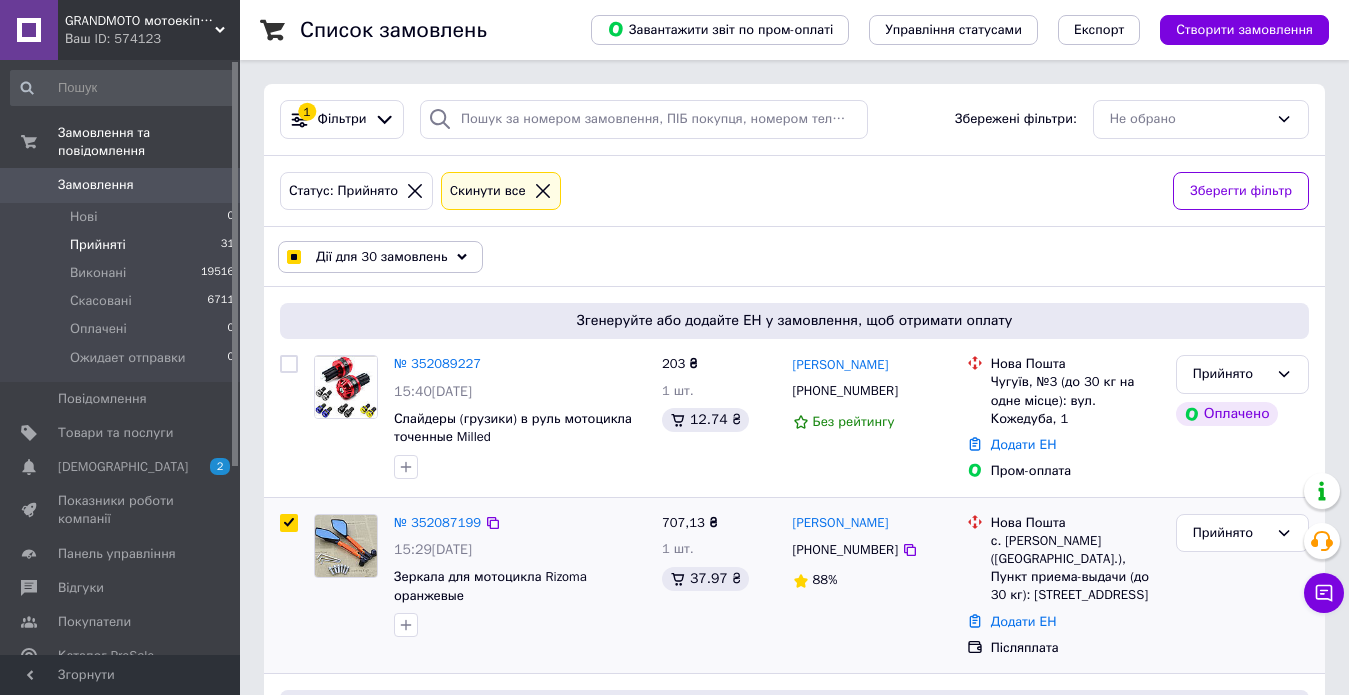 click at bounding box center [289, 523] 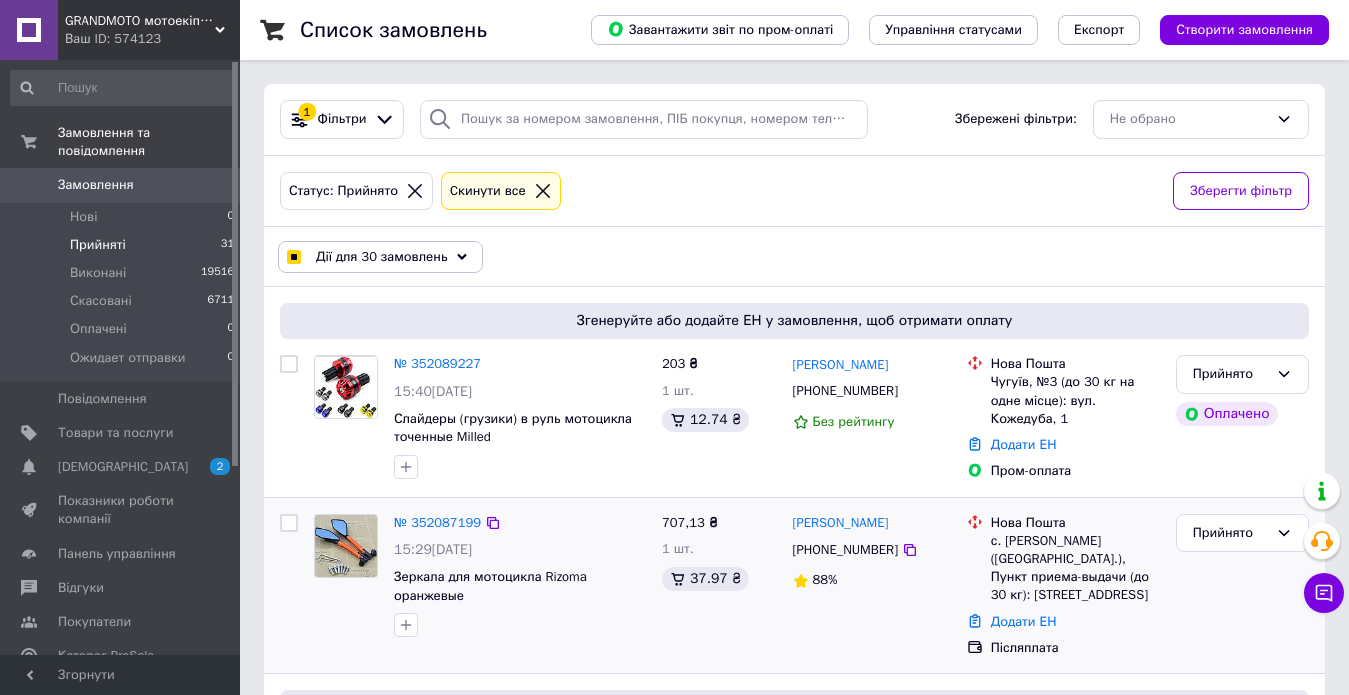 checkbox on "false" 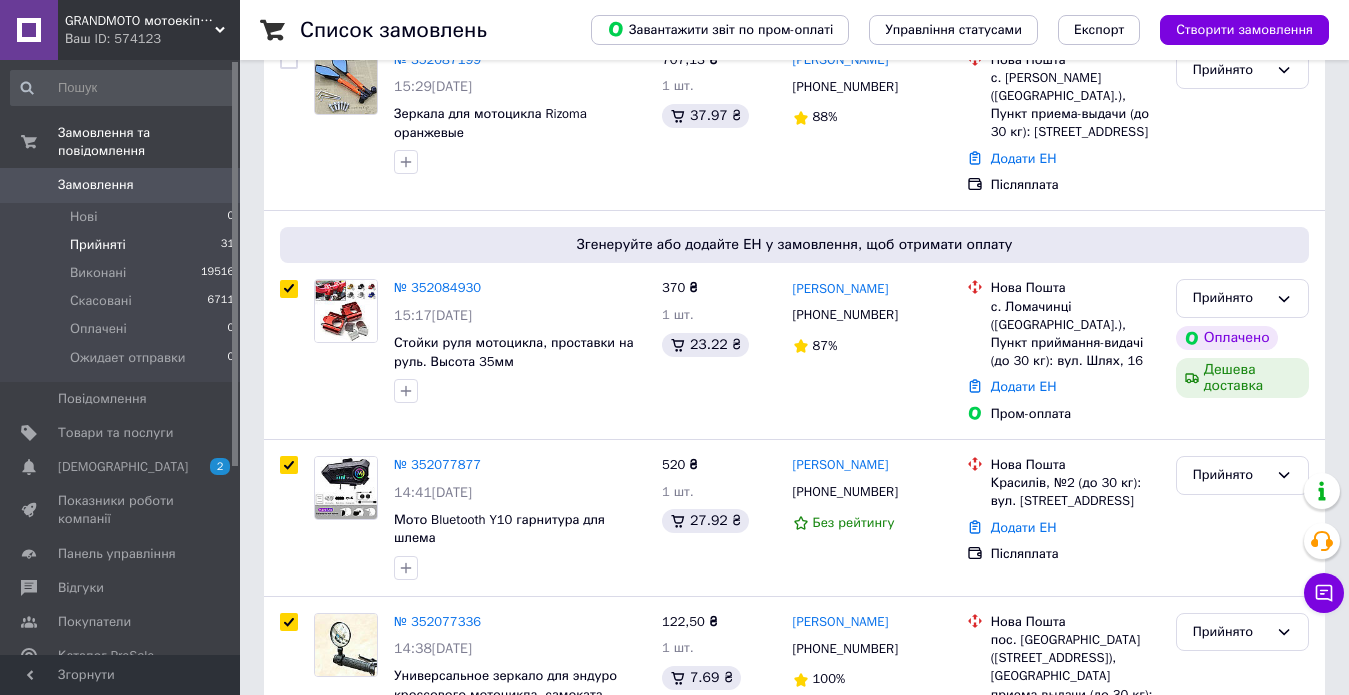 scroll, scrollTop: 500, scrollLeft: 0, axis: vertical 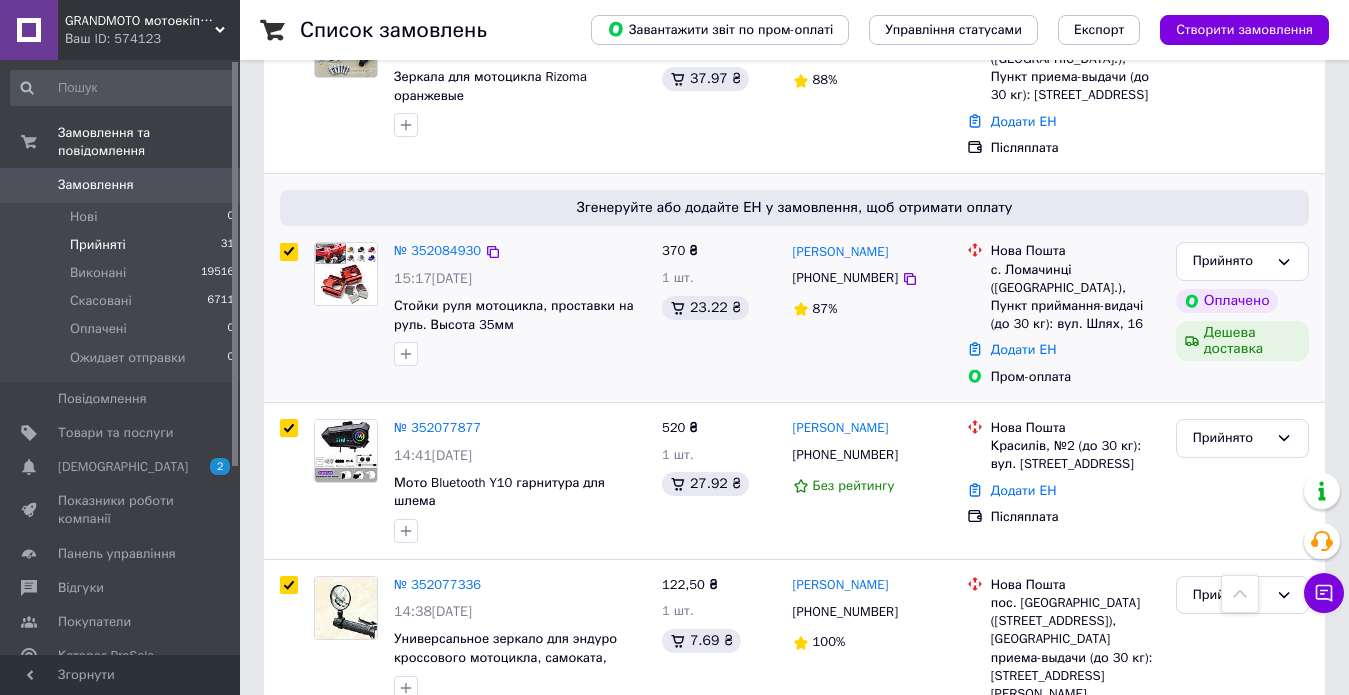 click at bounding box center (289, 252) 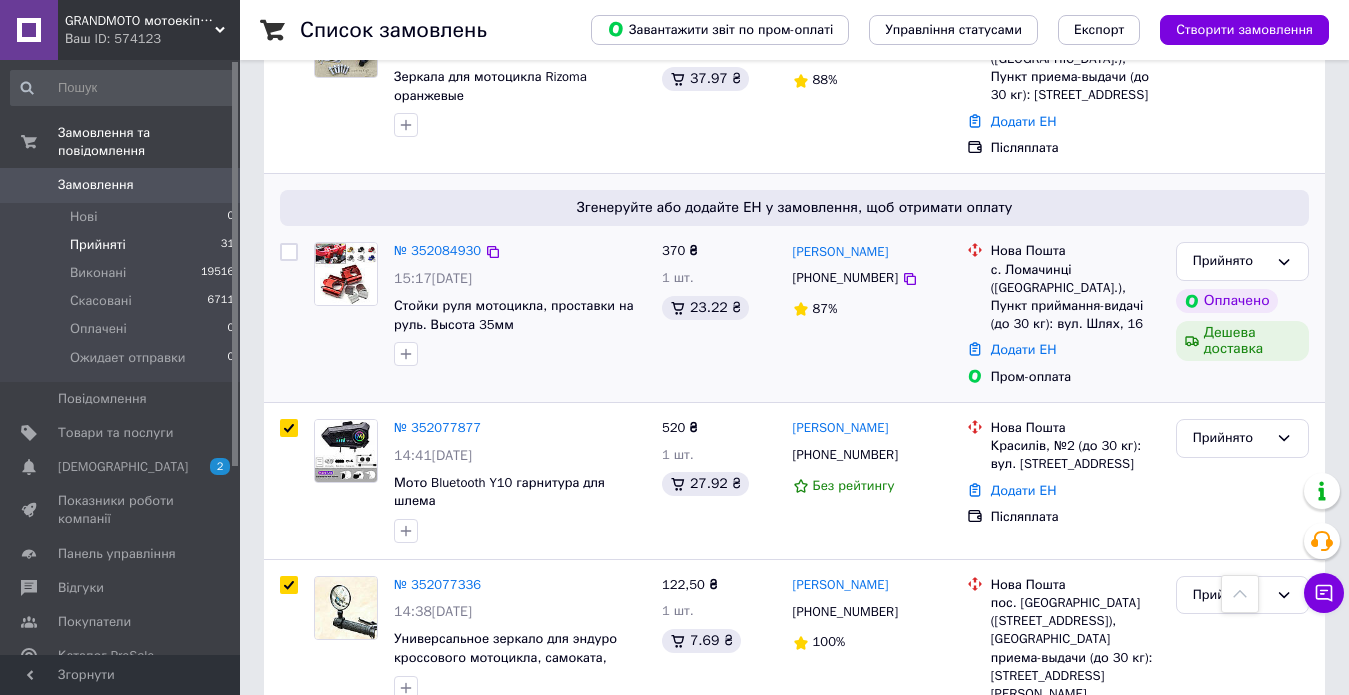 checkbox on "false" 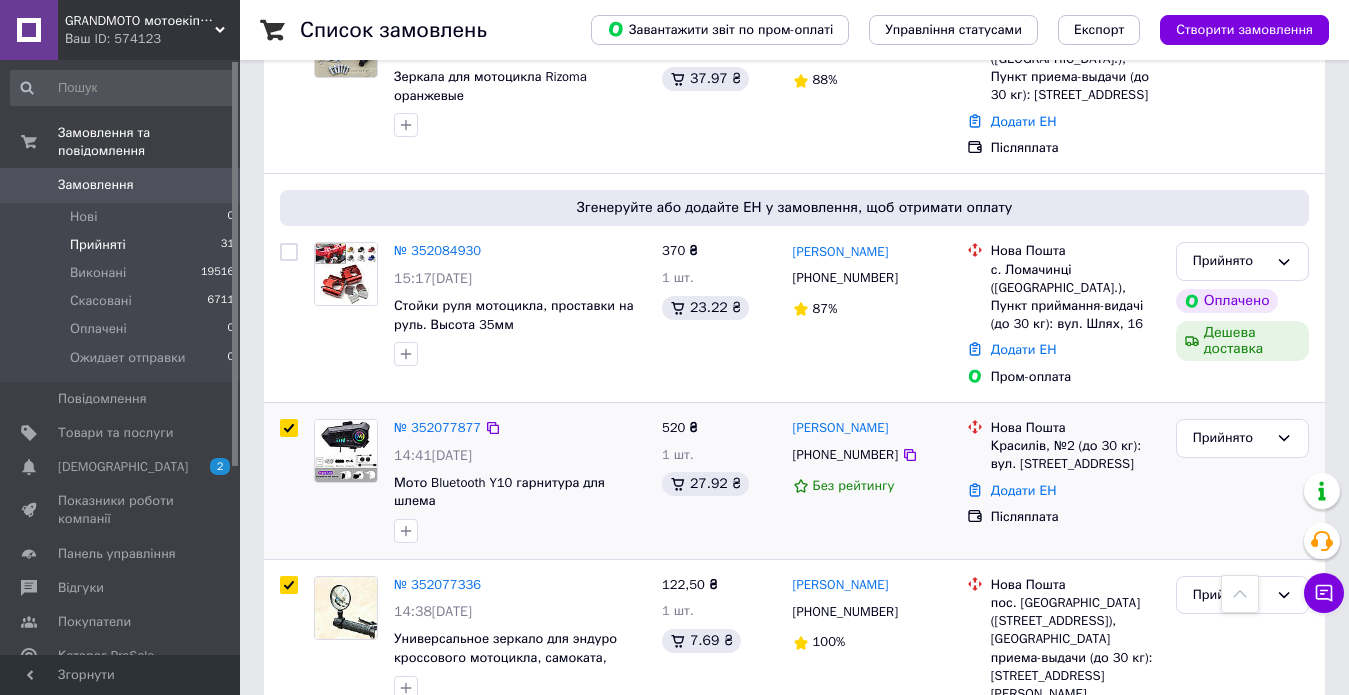 click at bounding box center (289, 428) 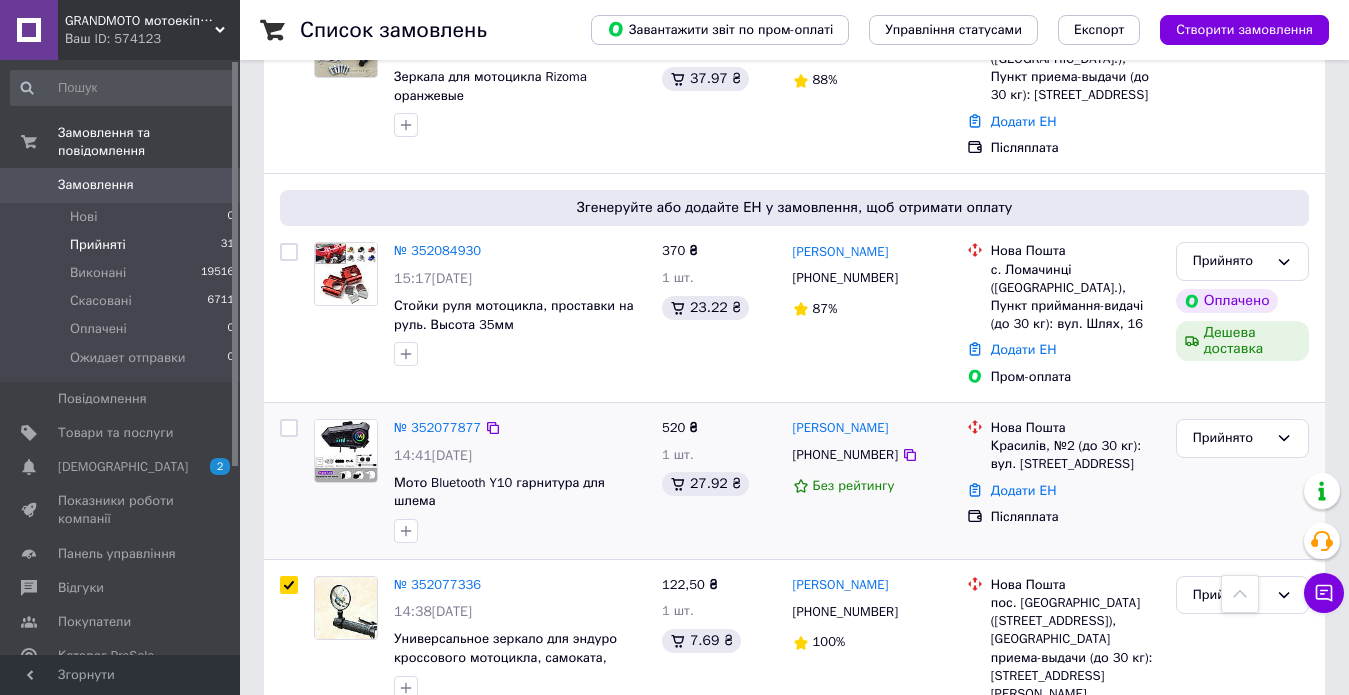 checkbox on "false" 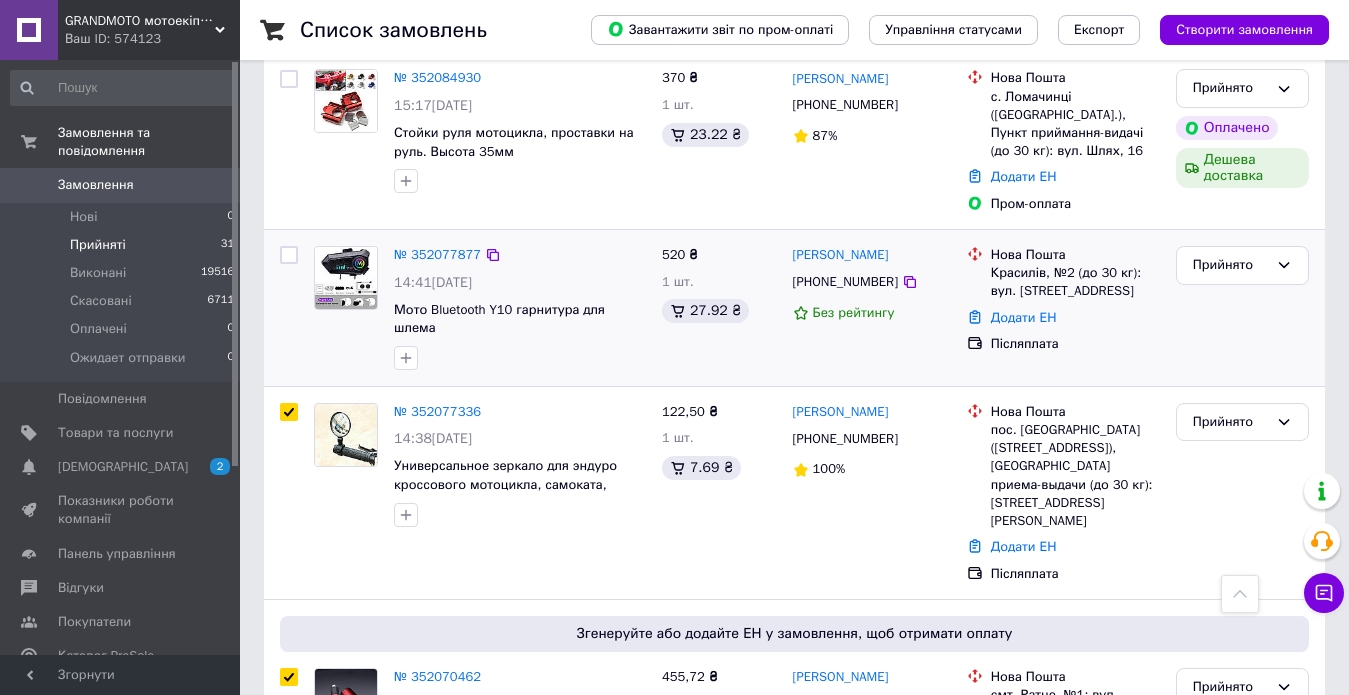 scroll, scrollTop: 800, scrollLeft: 0, axis: vertical 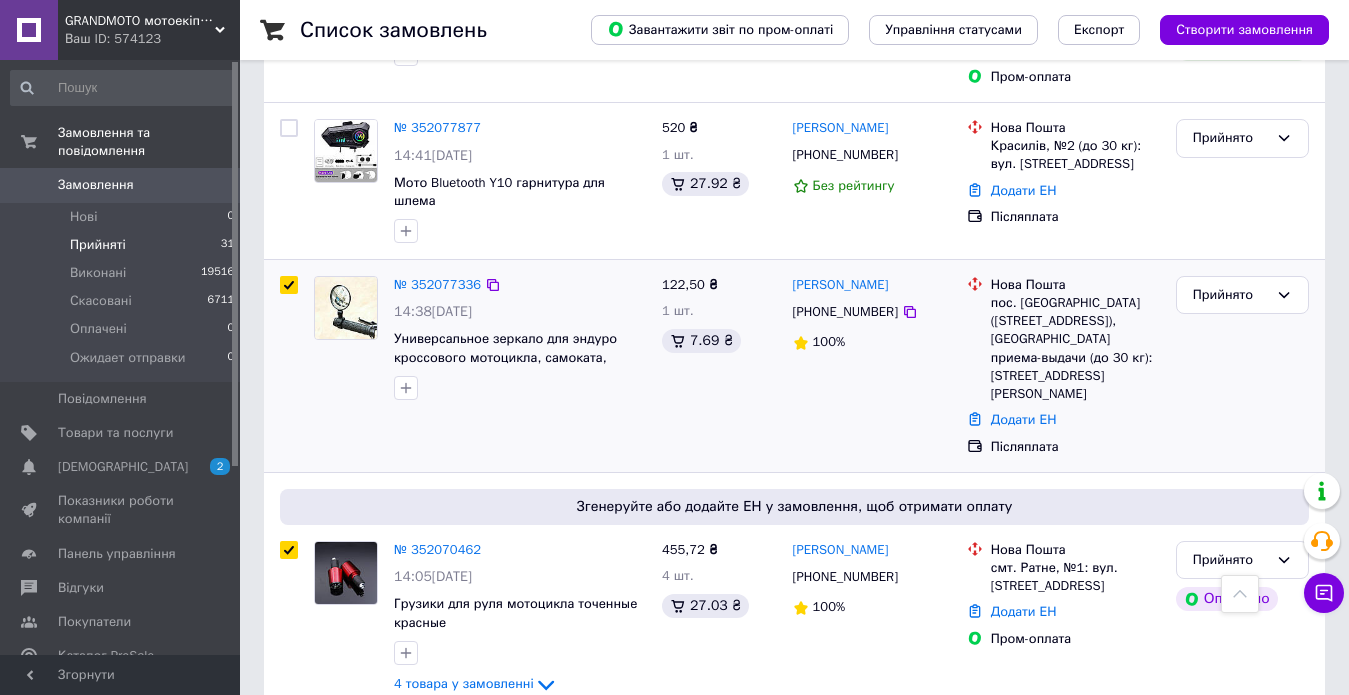 click at bounding box center [289, 285] 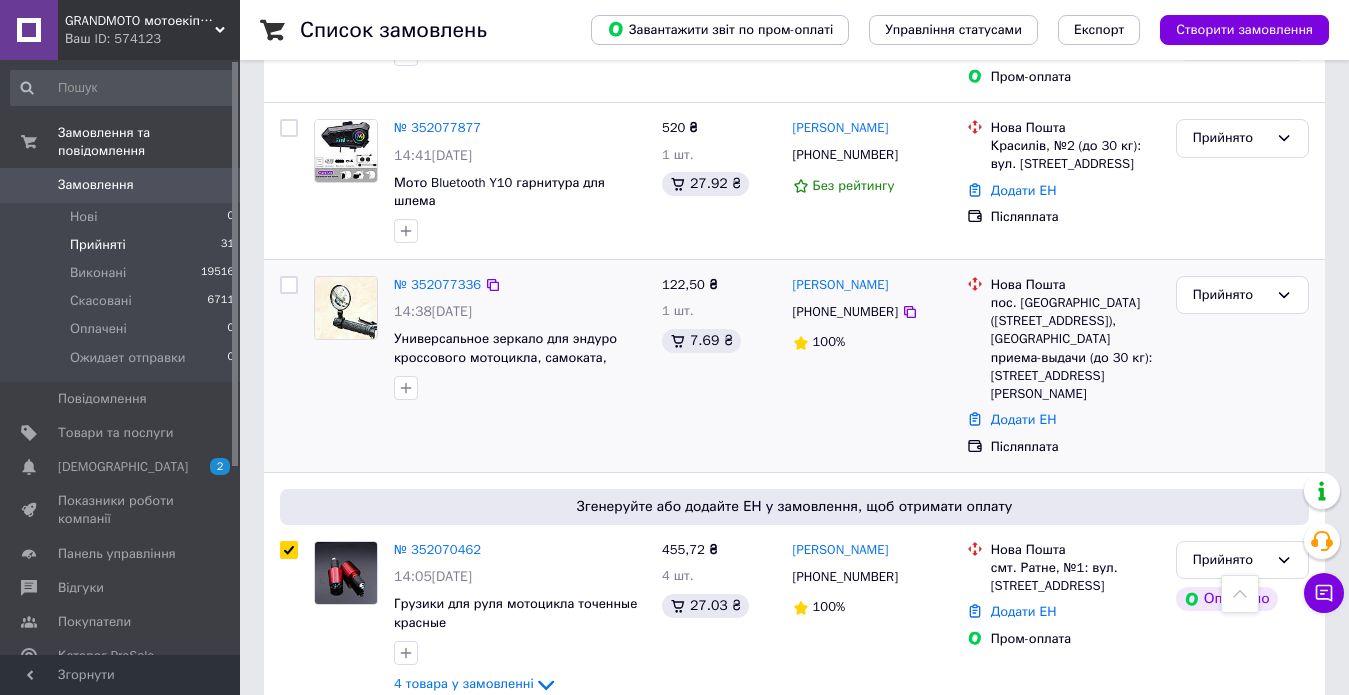 checkbox on "false" 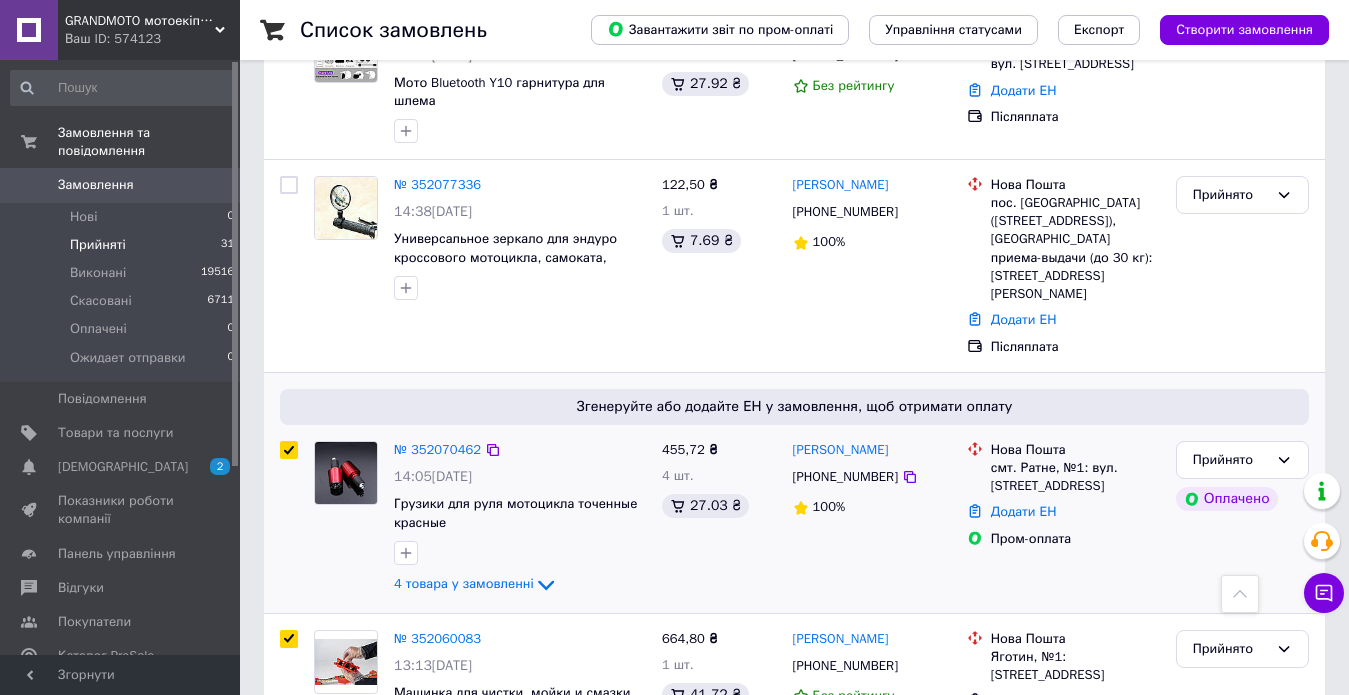 click at bounding box center [289, 450] 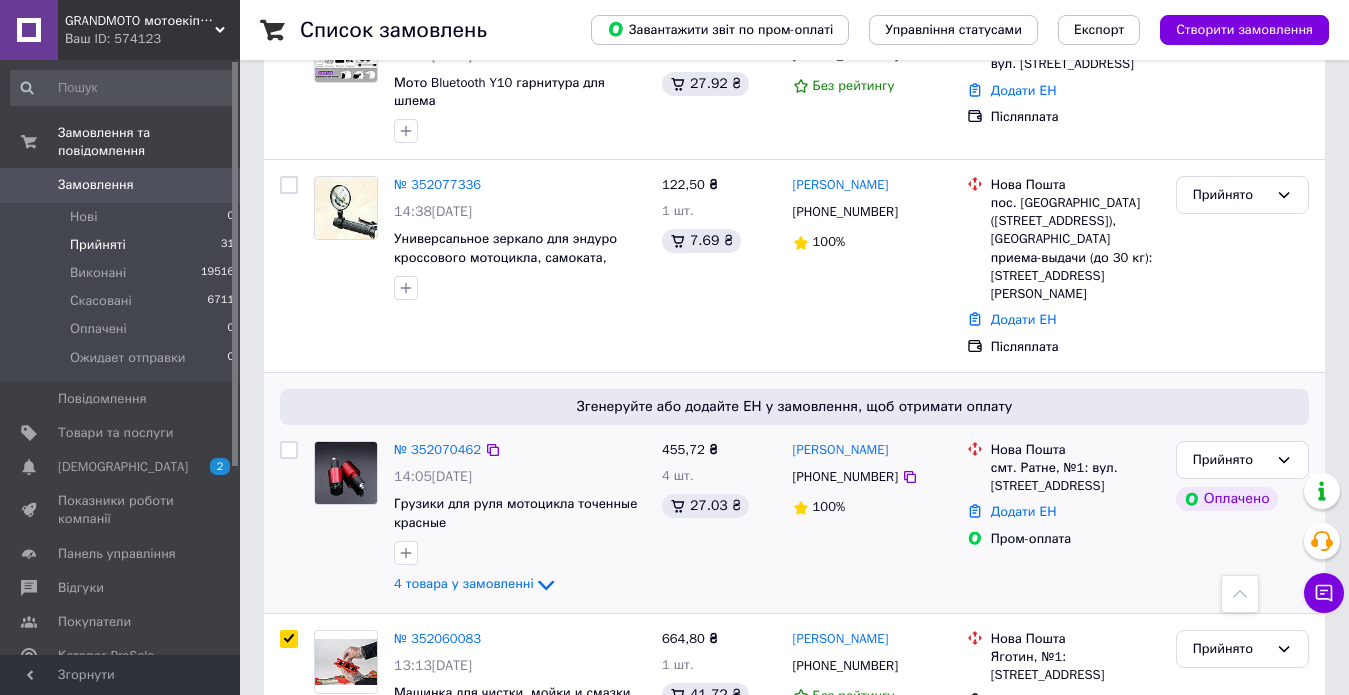 checkbox on "false" 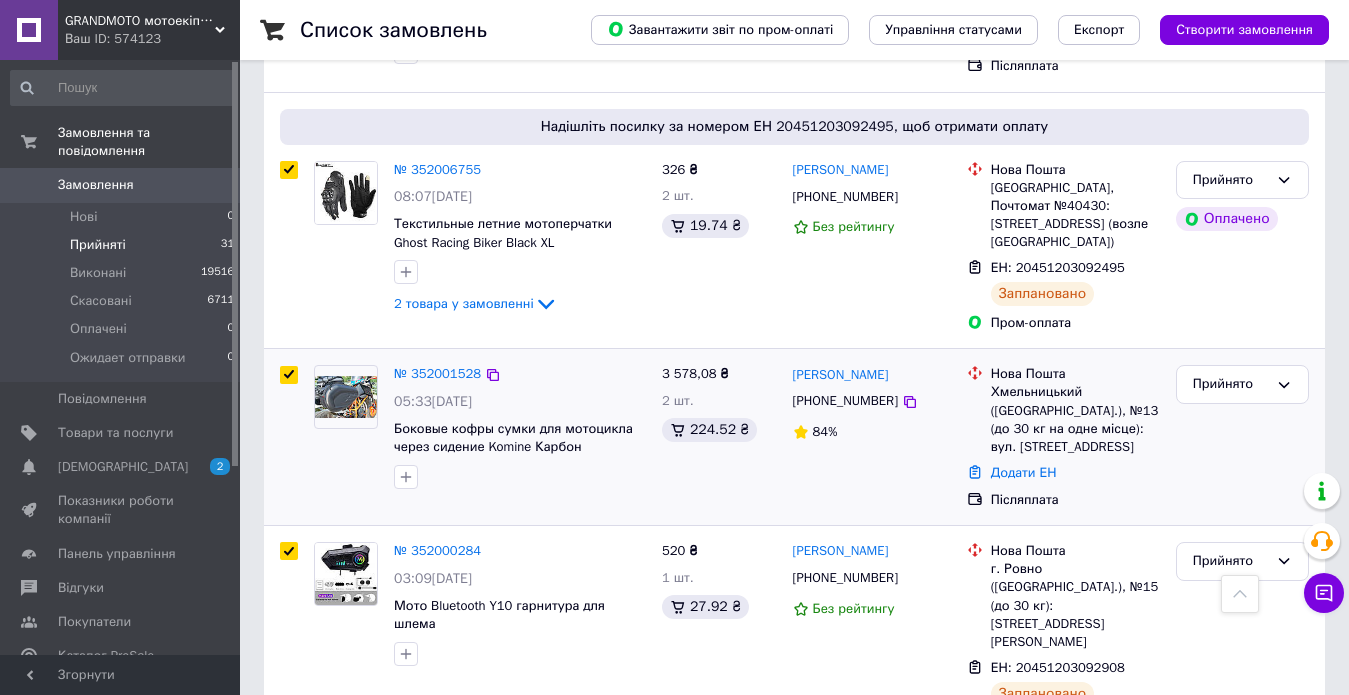 scroll, scrollTop: 2500, scrollLeft: 0, axis: vertical 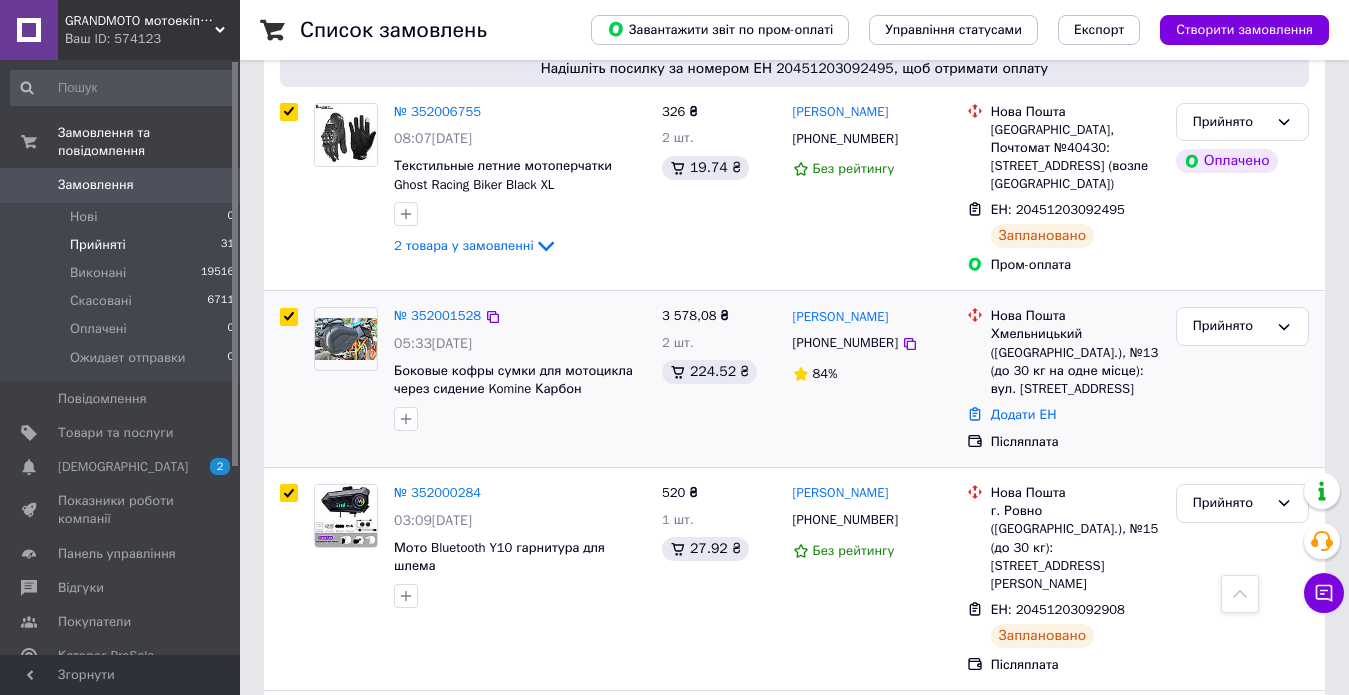 click at bounding box center (289, 317) 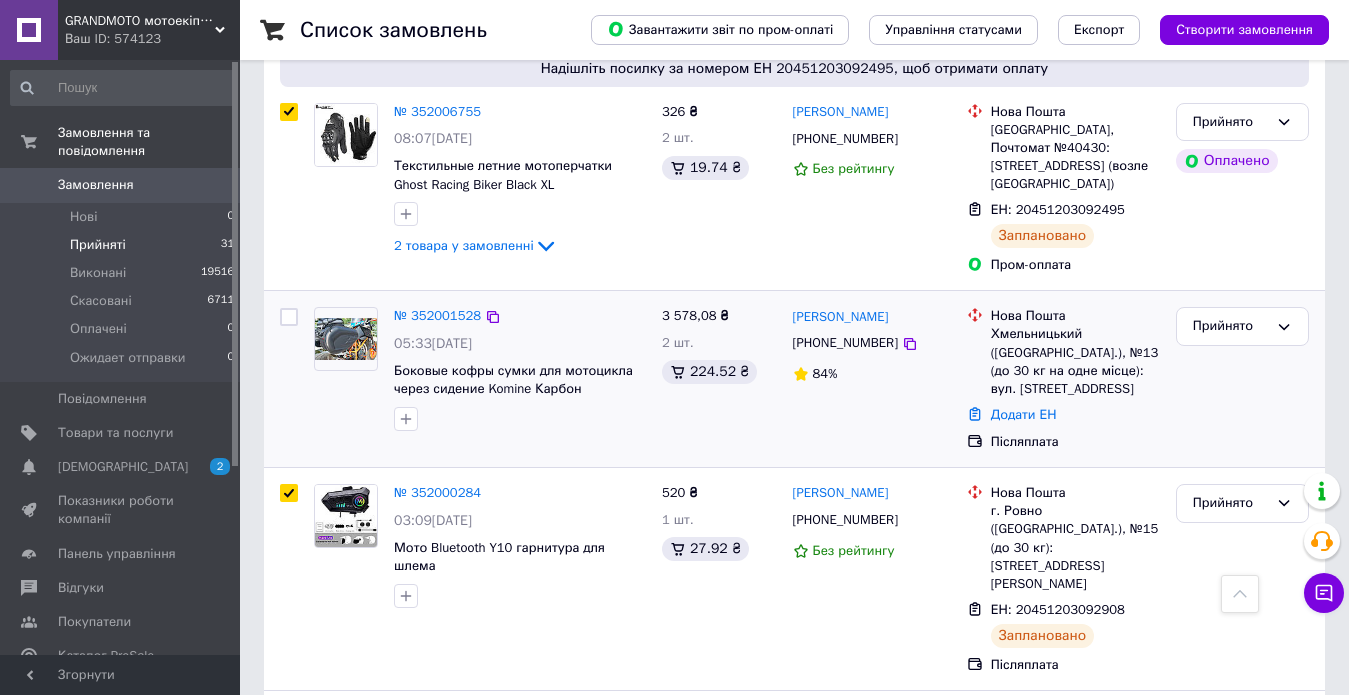 checkbox on "false" 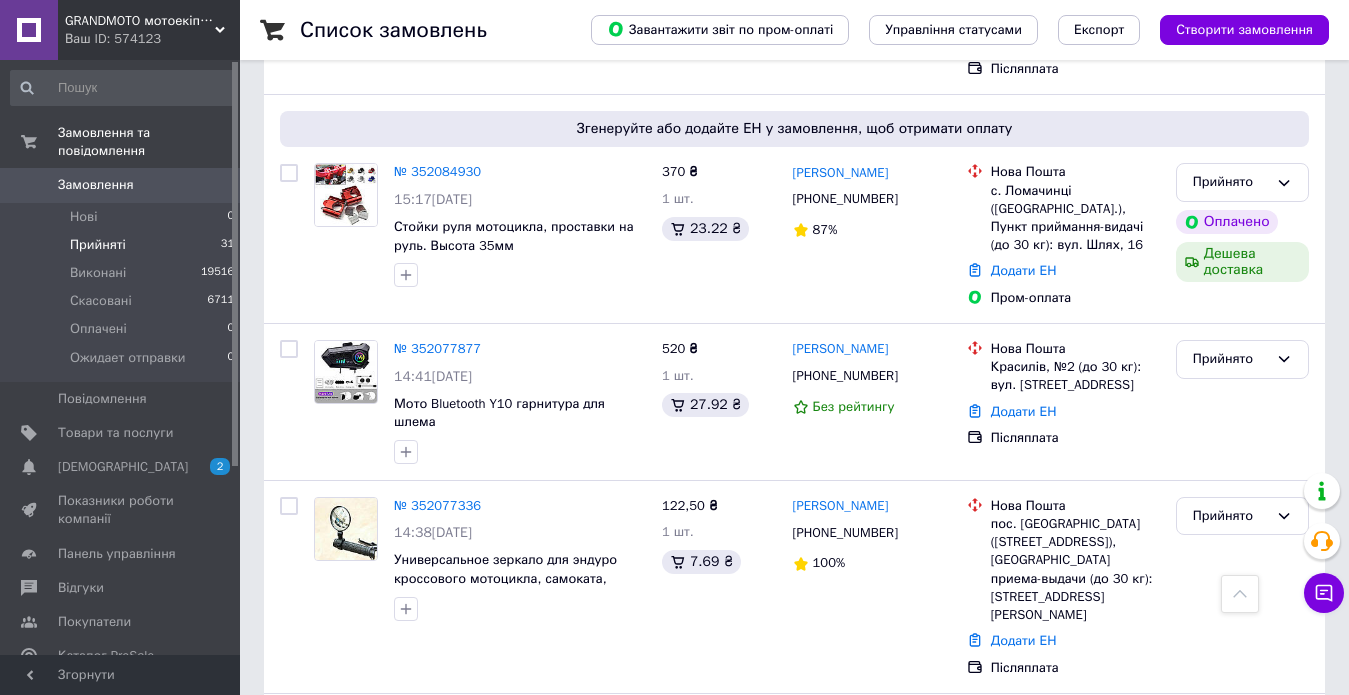 scroll, scrollTop: 0, scrollLeft: 0, axis: both 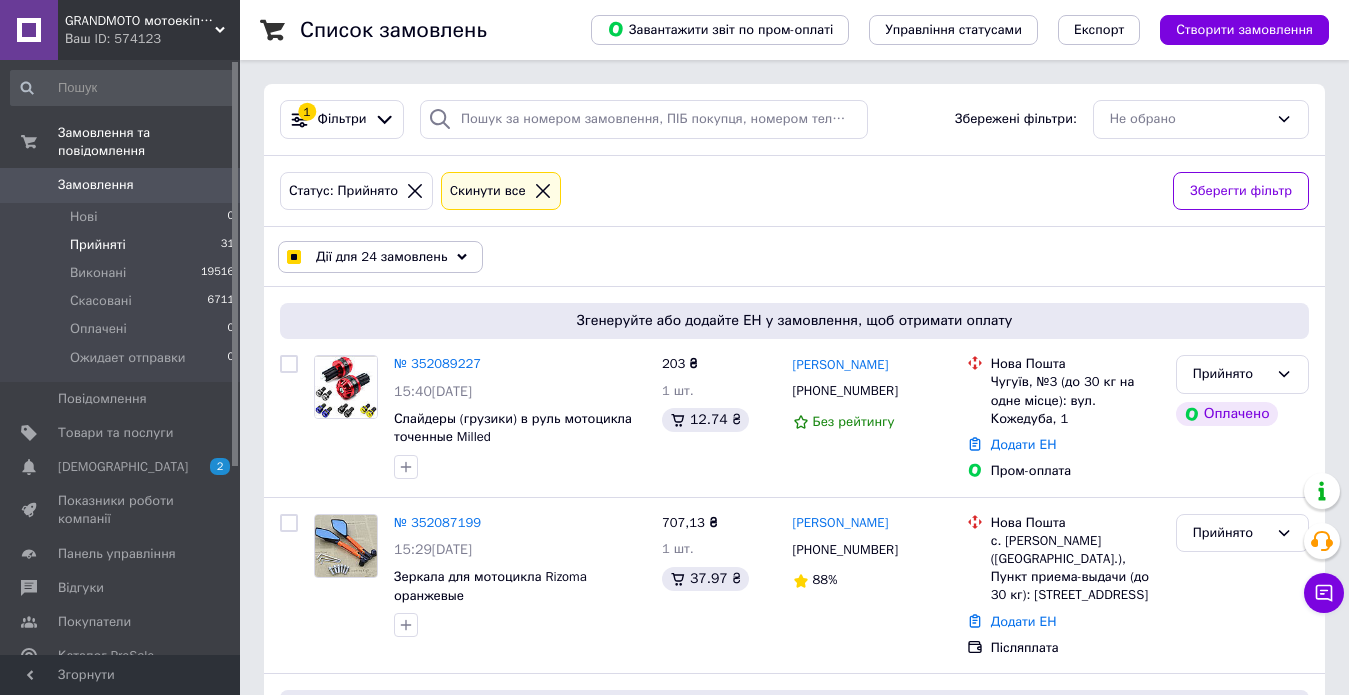 click on "Дії для 24 замовлень" at bounding box center [381, 257] 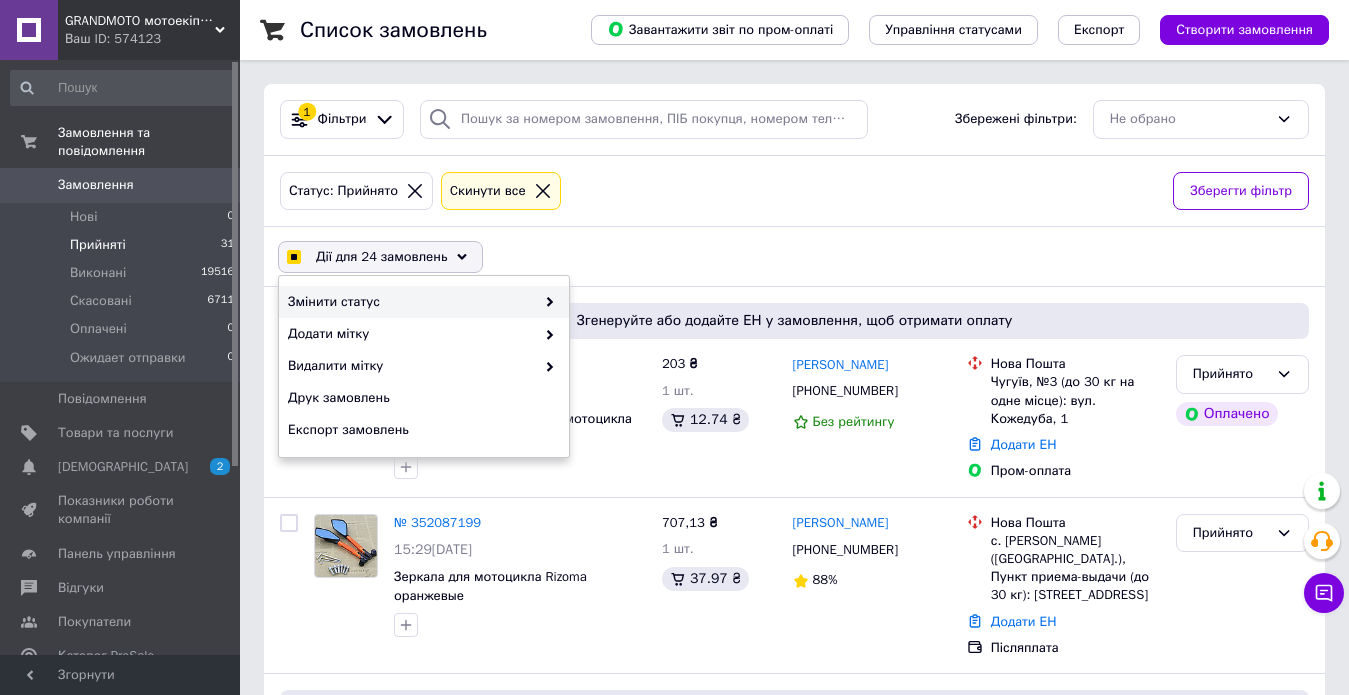 checkbox on "true" 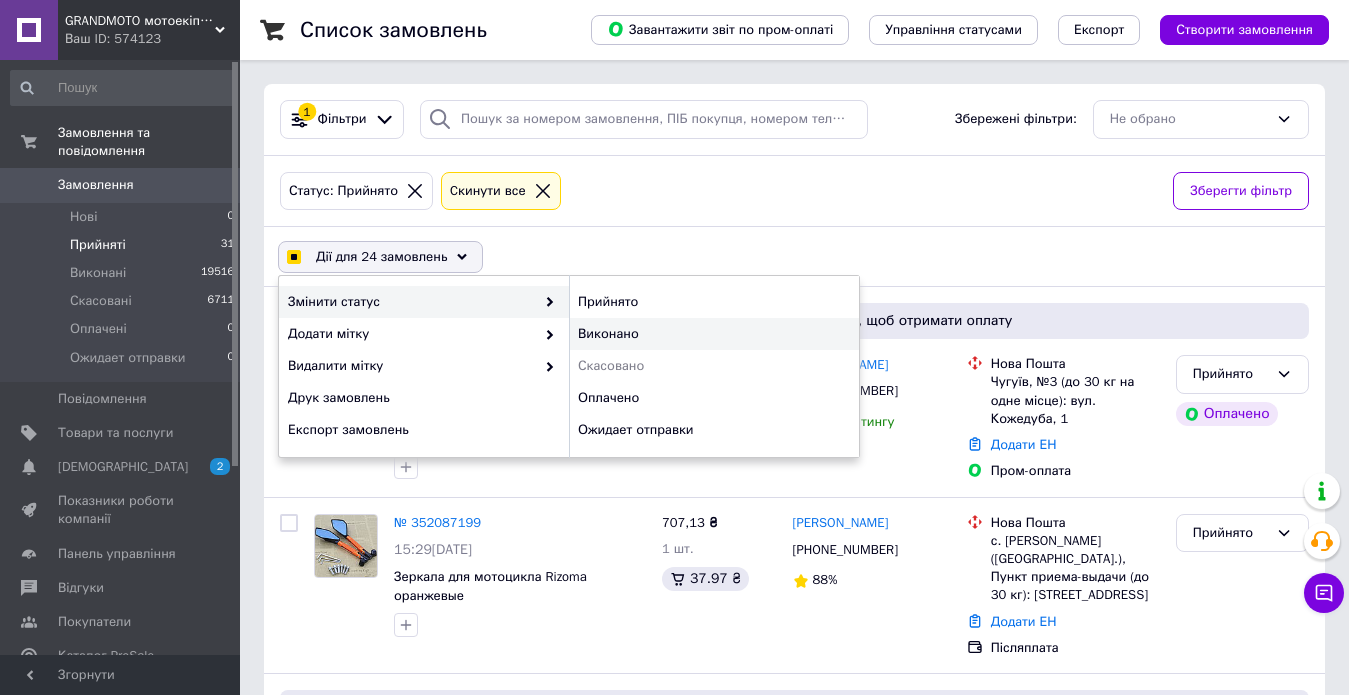 click on "Виконано" at bounding box center [714, 334] 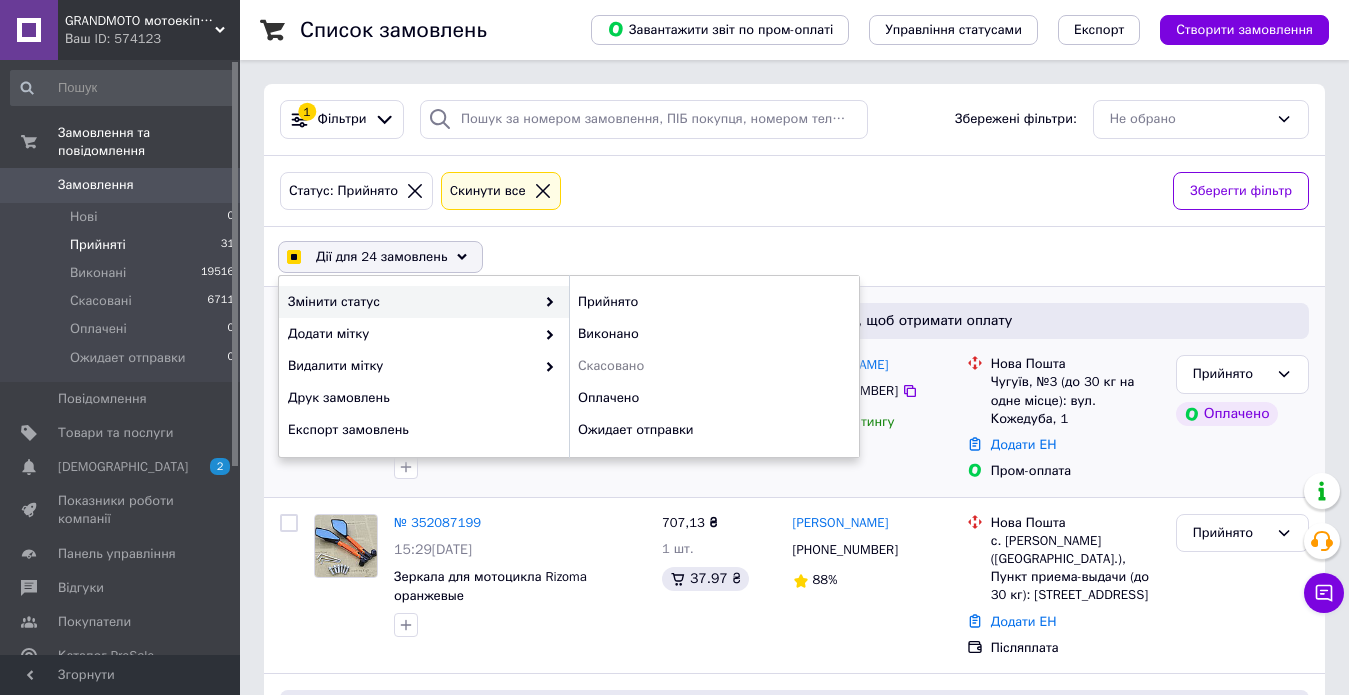 checkbox on "false" 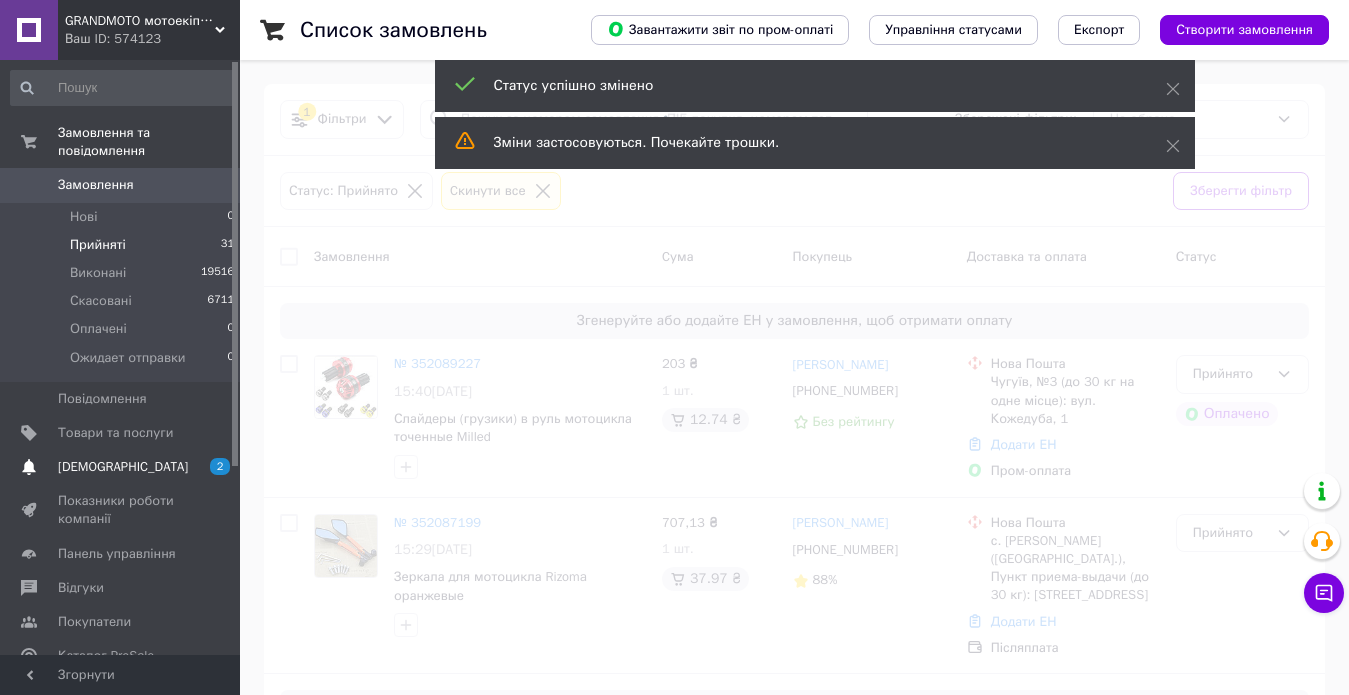 click on "[DEMOGRAPHIC_DATA]" at bounding box center [123, 467] 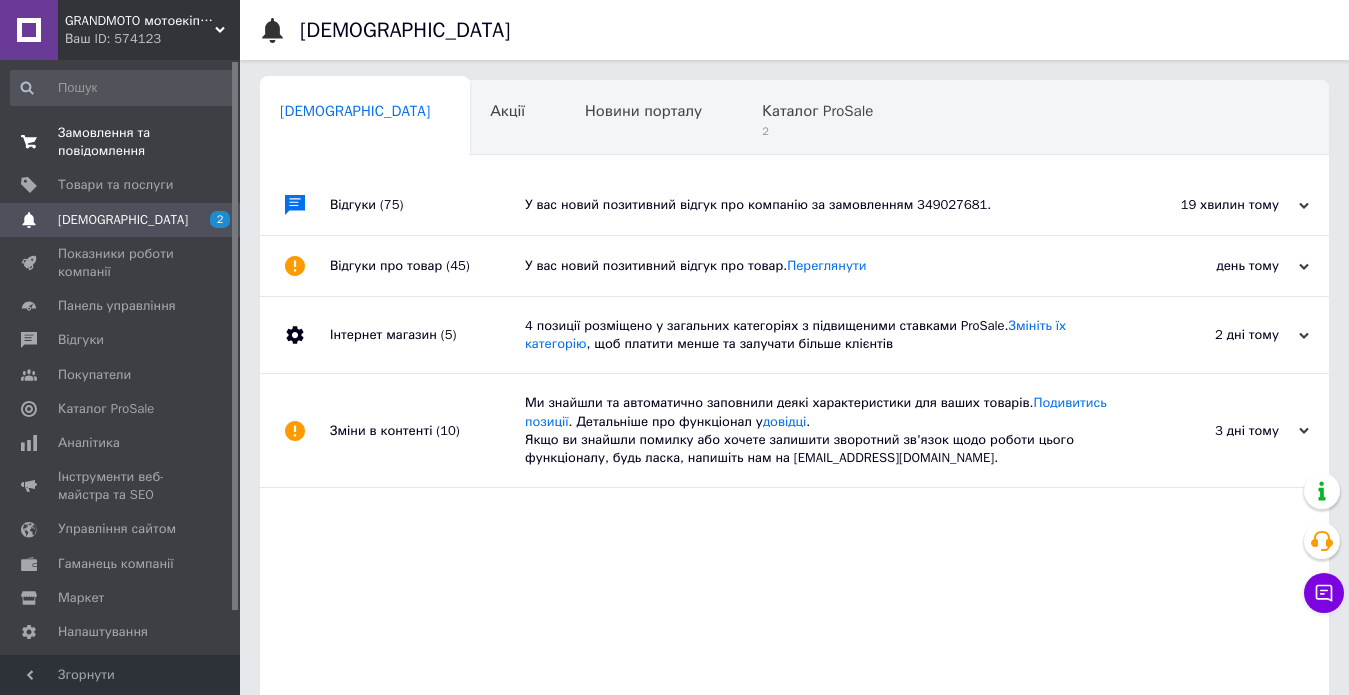 click on "Замовлення та повідомлення" at bounding box center [121, 142] 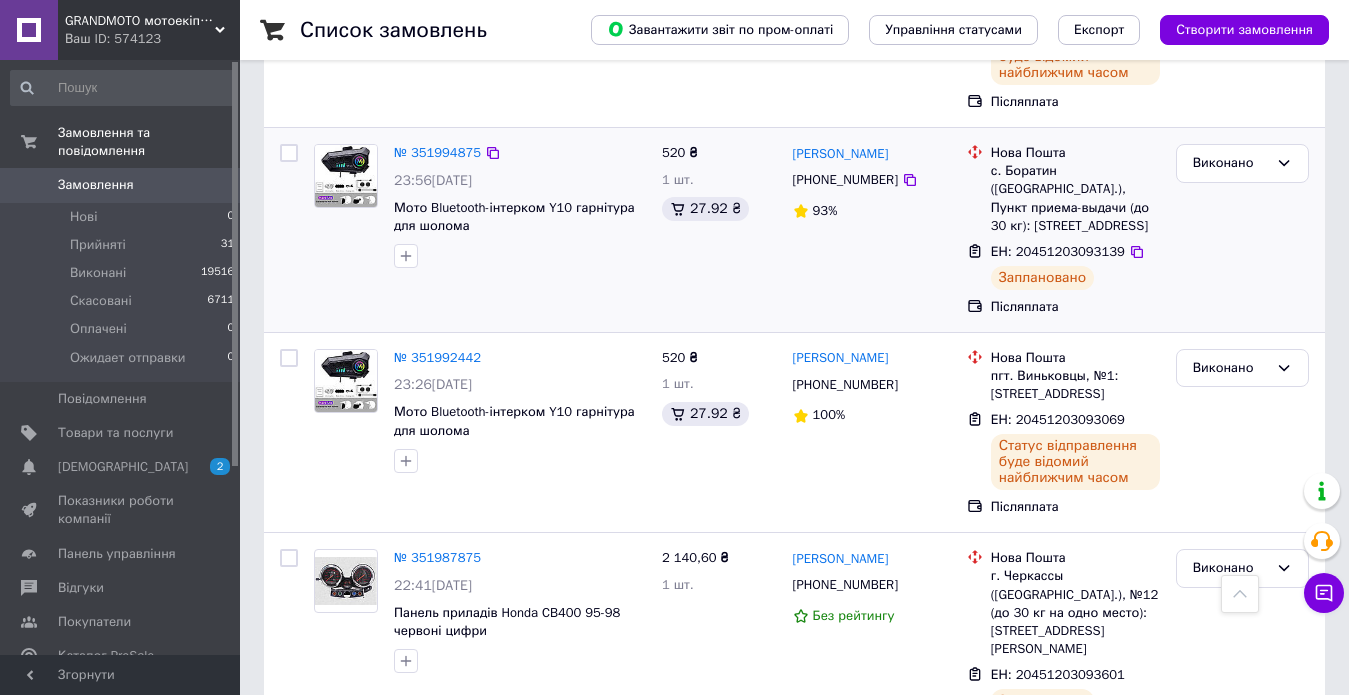 scroll, scrollTop: 3900, scrollLeft: 0, axis: vertical 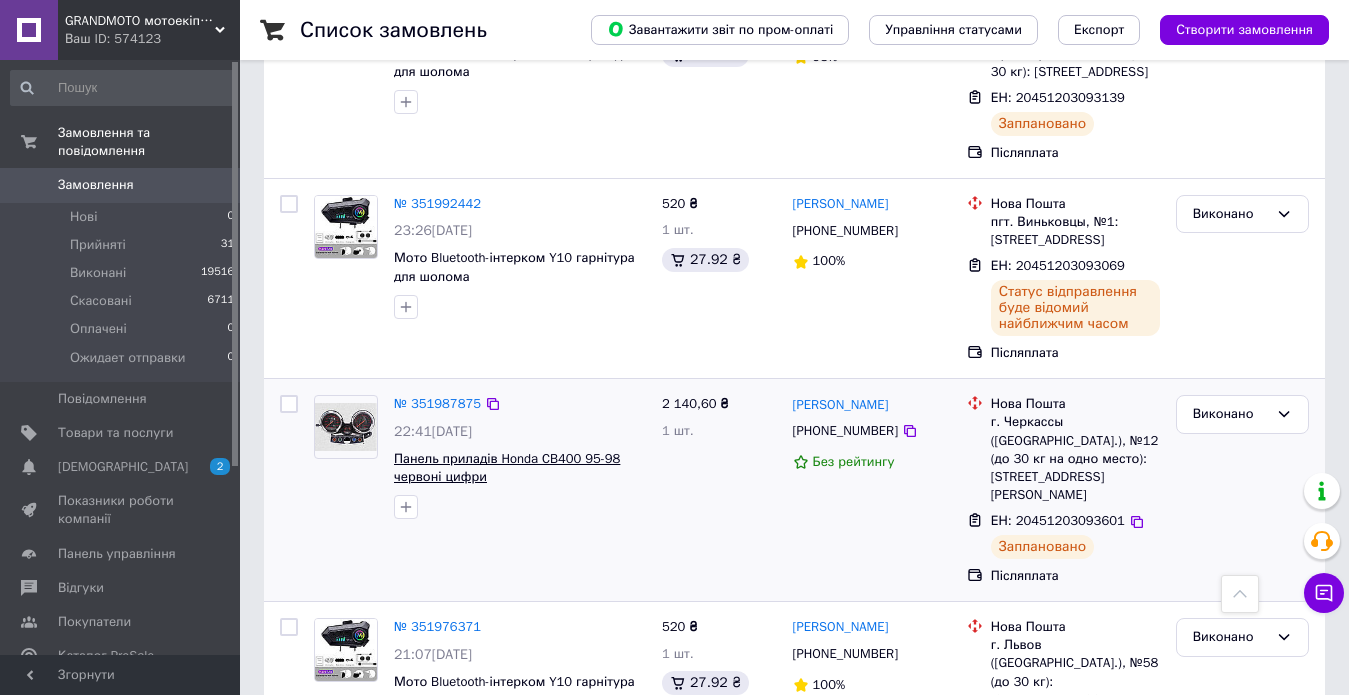 click on "Панель приладів Honda CB400 95-98 червоні цифри" at bounding box center [507, 468] 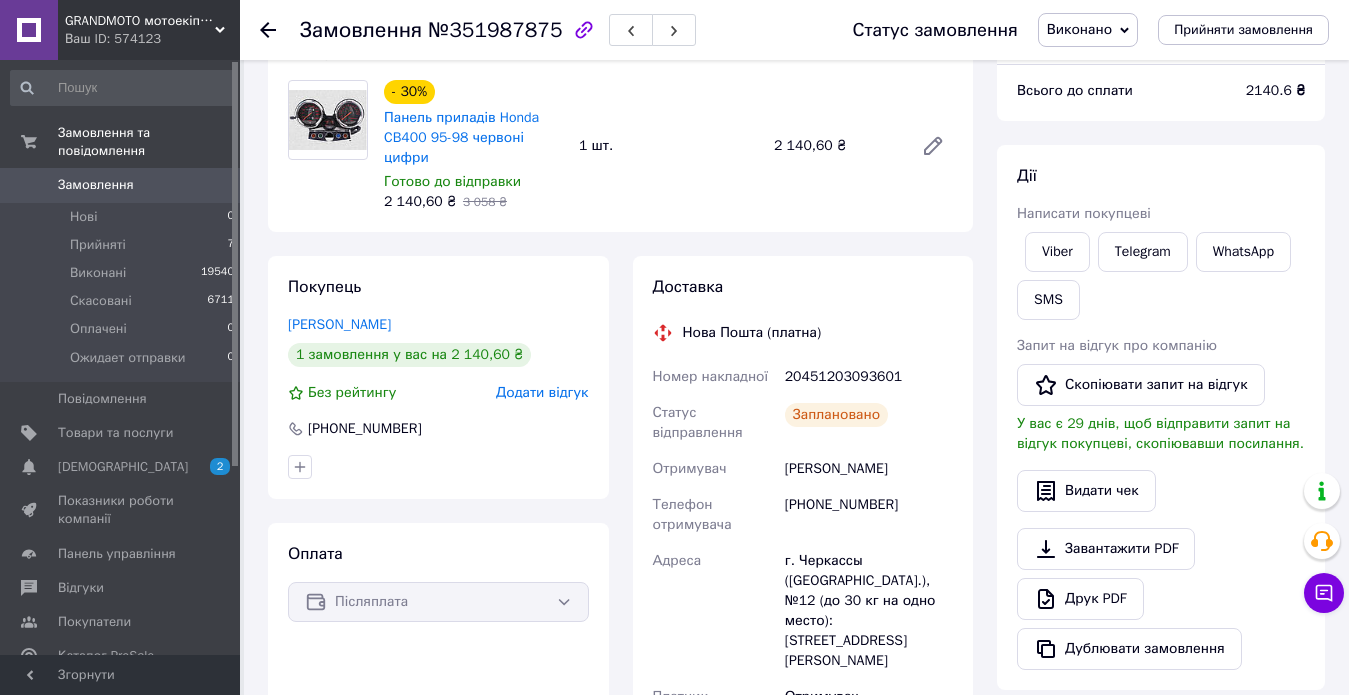 scroll, scrollTop: 200, scrollLeft: 0, axis: vertical 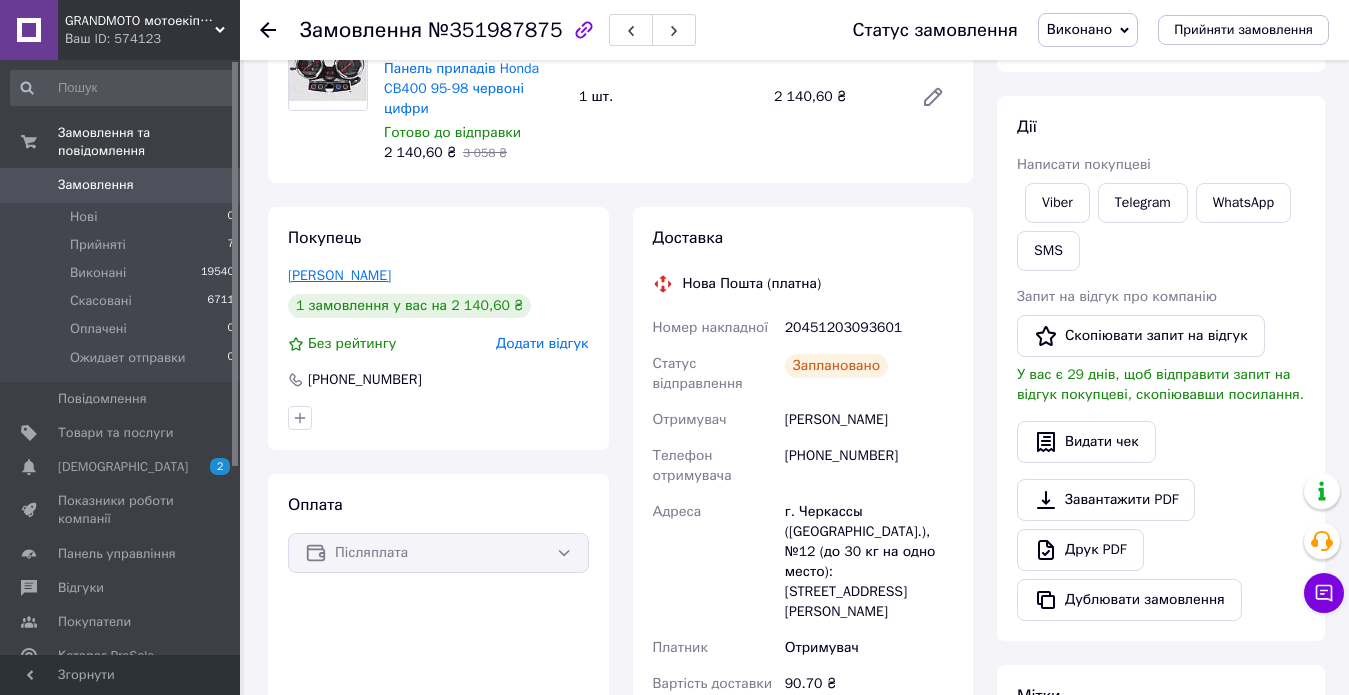 click on "[PERSON_NAME]" at bounding box center (339, 275) 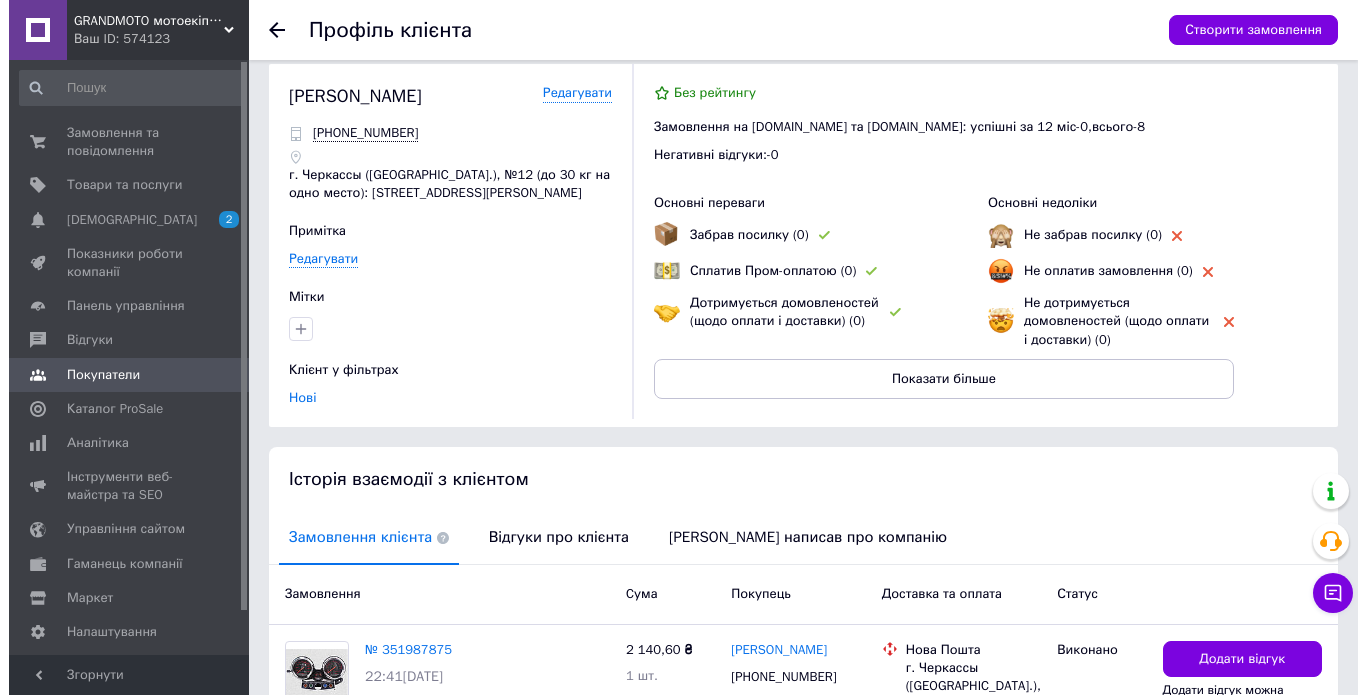 scroll, scrollTop: 0, scrollLeft: 0, axis: both 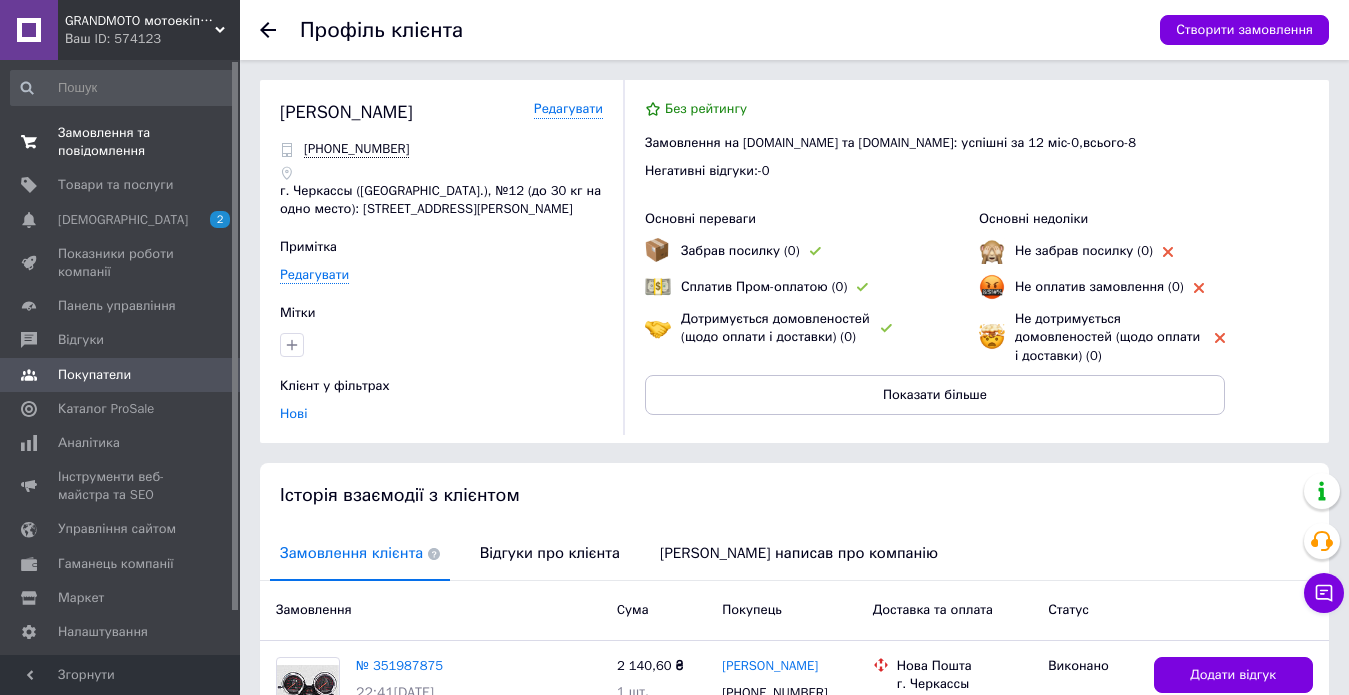 click on "Замовлення та повідомлення" at bounding box center [121, 142] 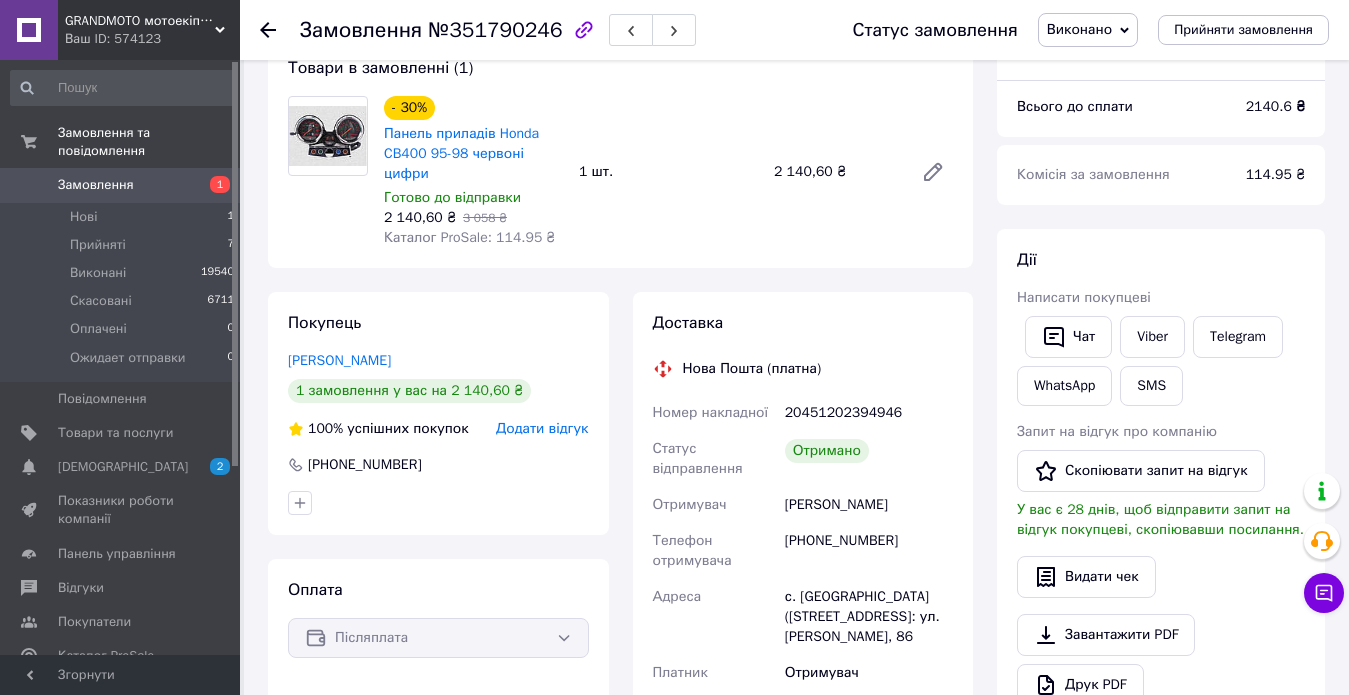 scroll, scrollTop: 100, scrollLeft: 0, axis: vertical 